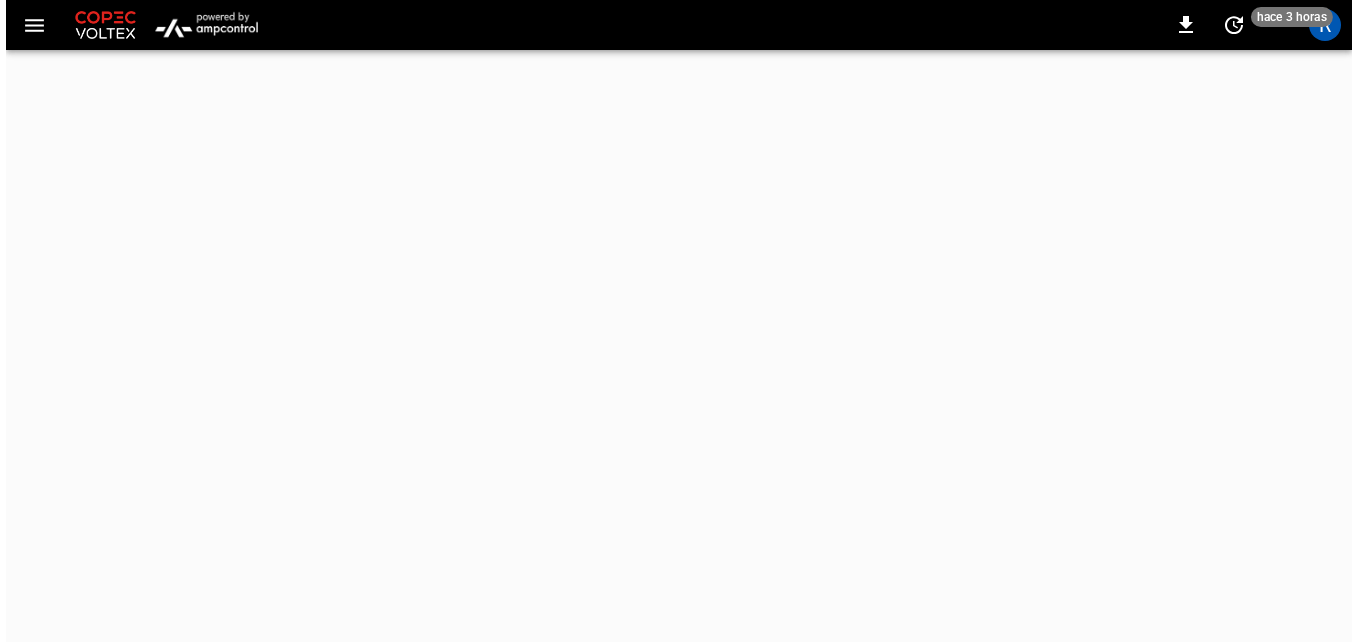 scroll, scrollTop: 0, scrollLeft: 0, axis: both 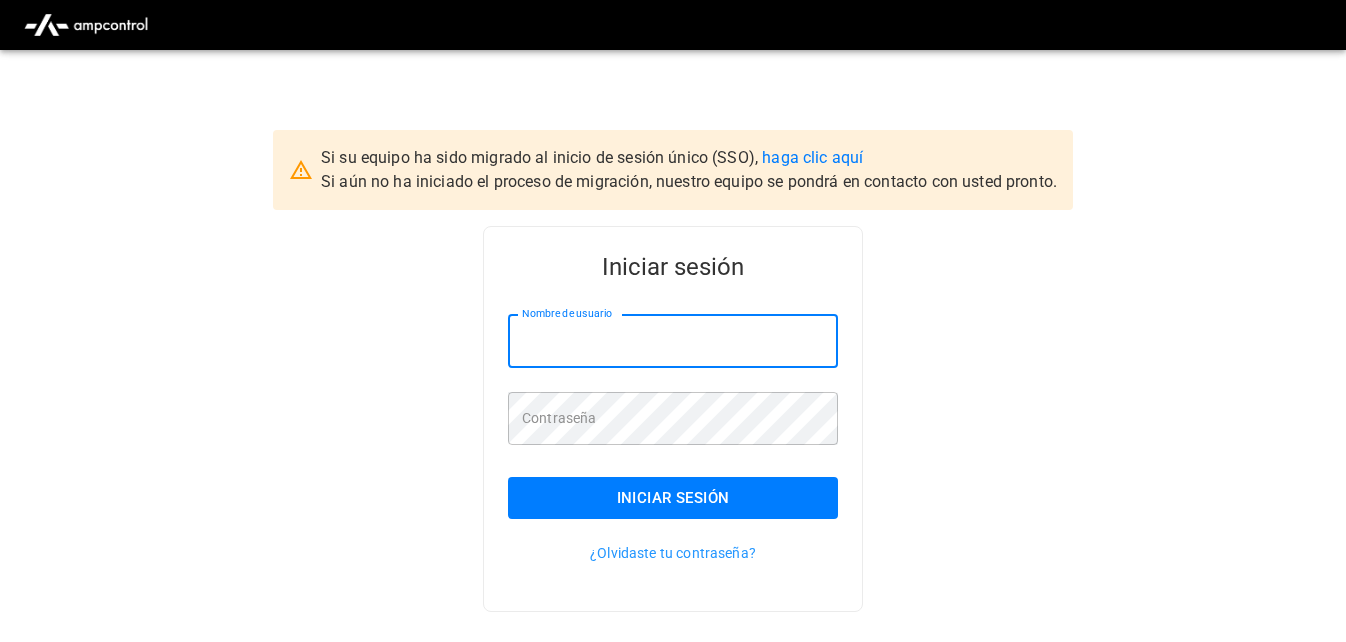drag, startPoint x: 0, startPoint y: 0, endPoint x: 678, endPoint y: 352, distance: 763.9293 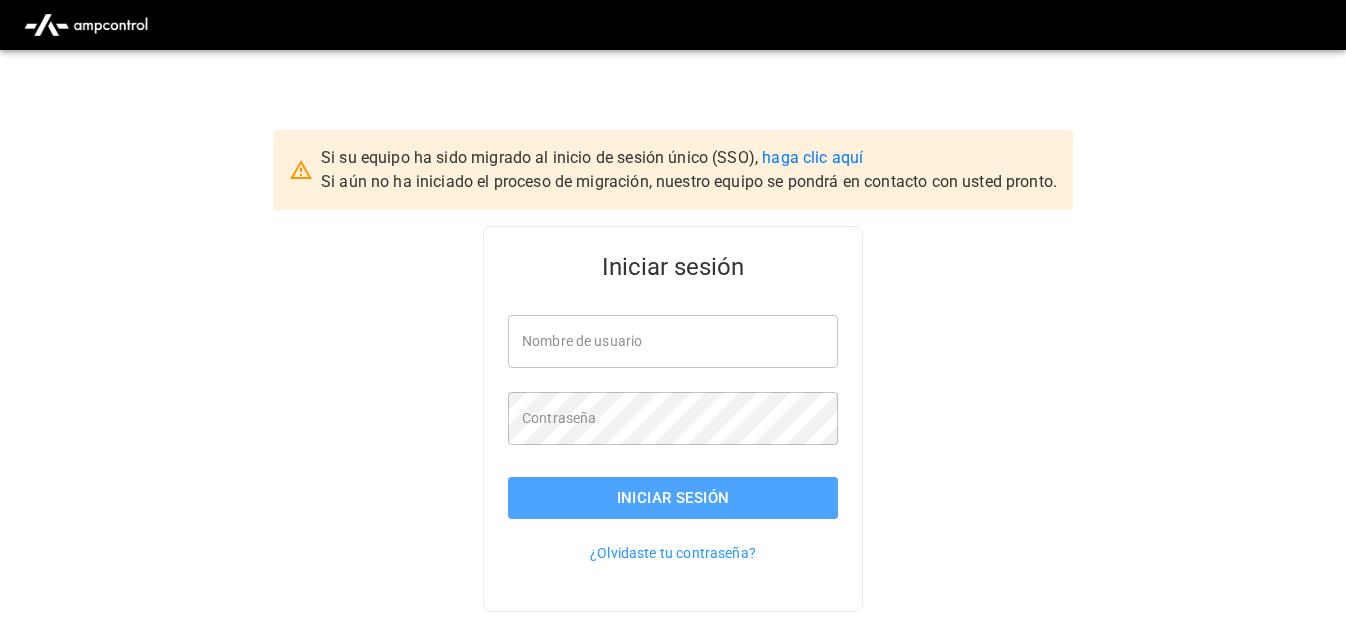 click on "Iniciar sesión" at bounding box center (673, 498) 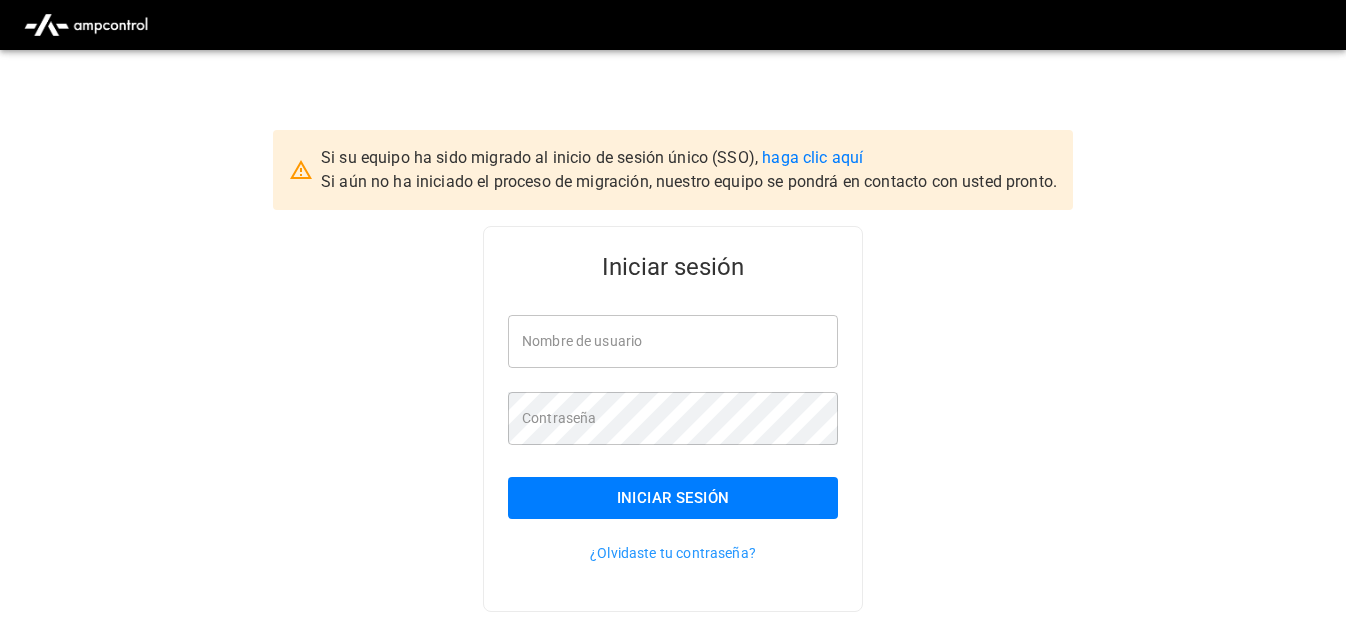 click on "Iniciar sesión" at bounding box center [673, 498] 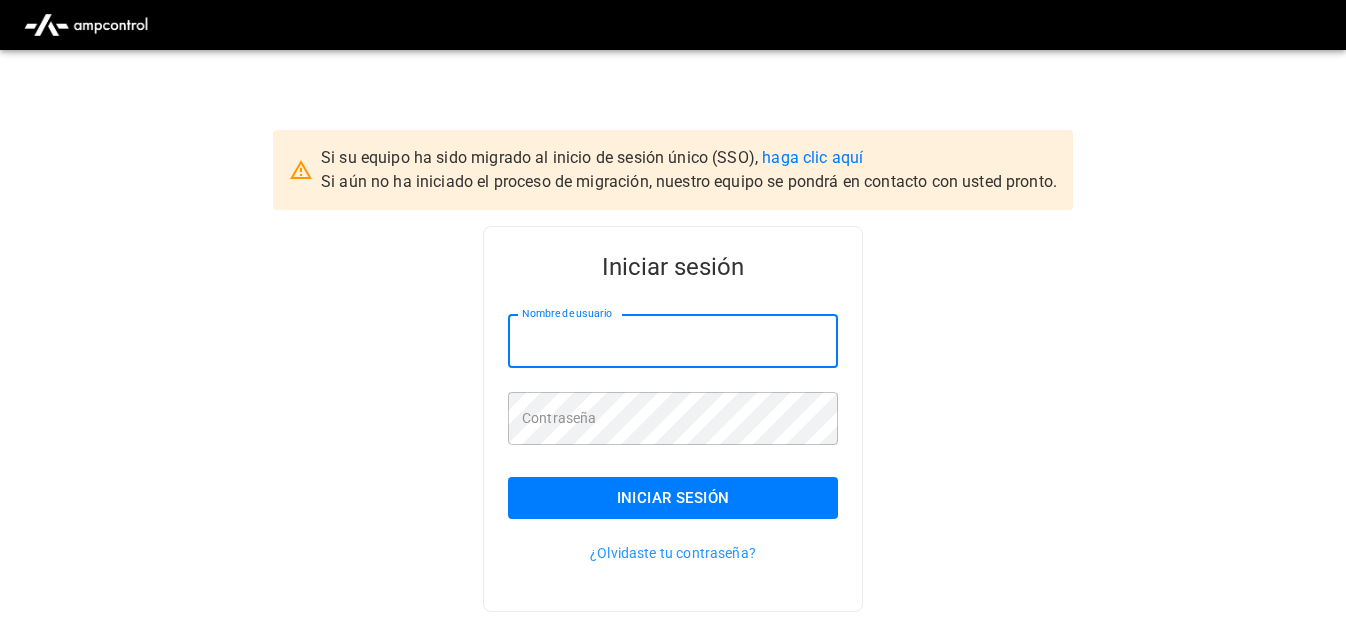 click on "Nombre de usuario" at bounding box center (673, 341) 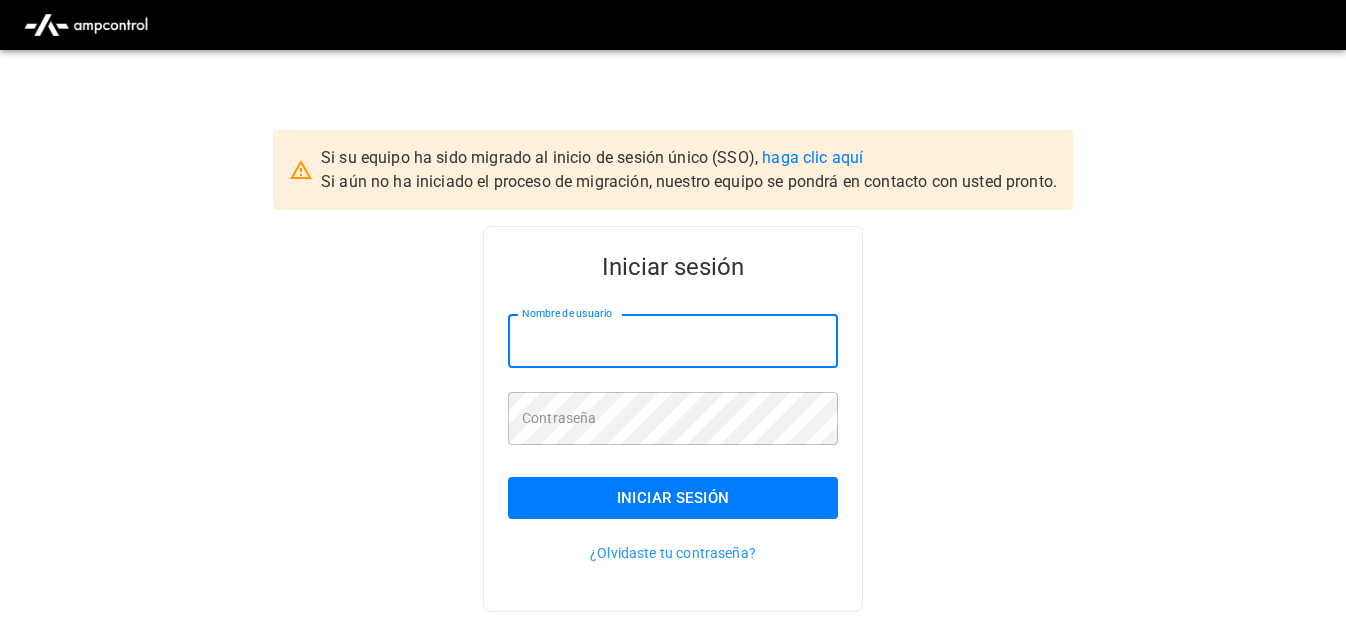 type on "**********" 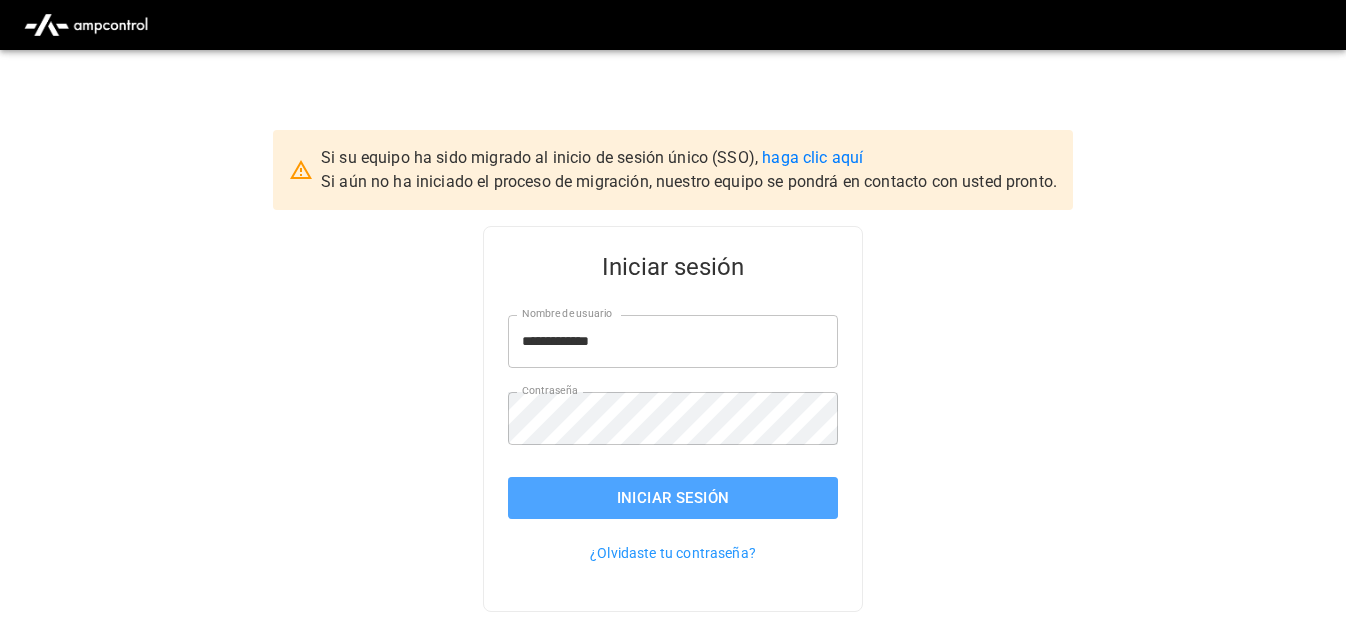 click on "Iniciar sesión" at bounding box center [673, 498] 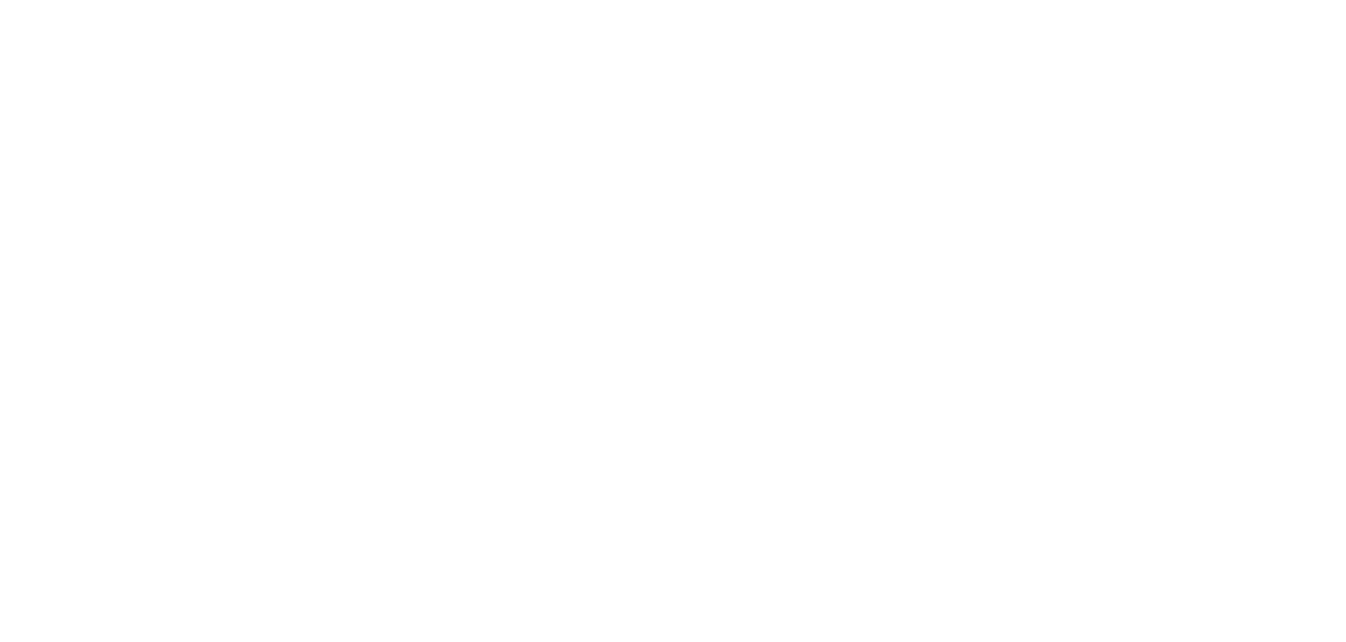 scroll, scrollTop: 0, scrollLeft: 0, axis: both 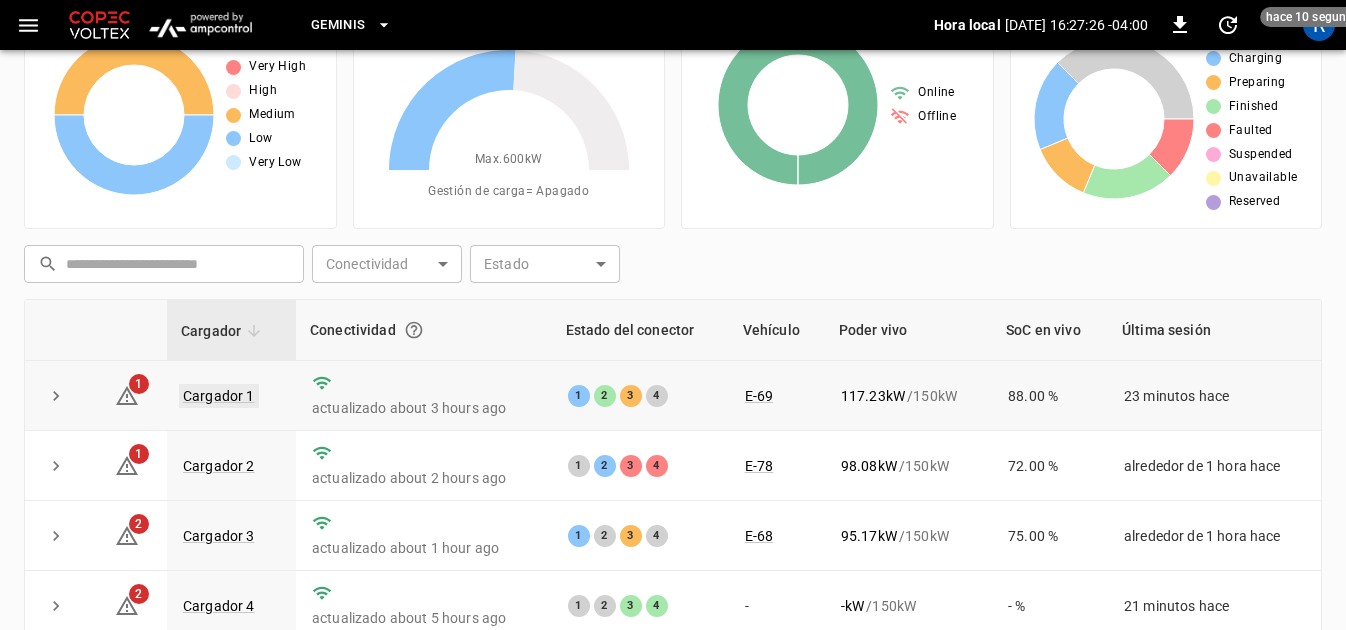 click on "Cargador 1" at bounding box center (219, 396) 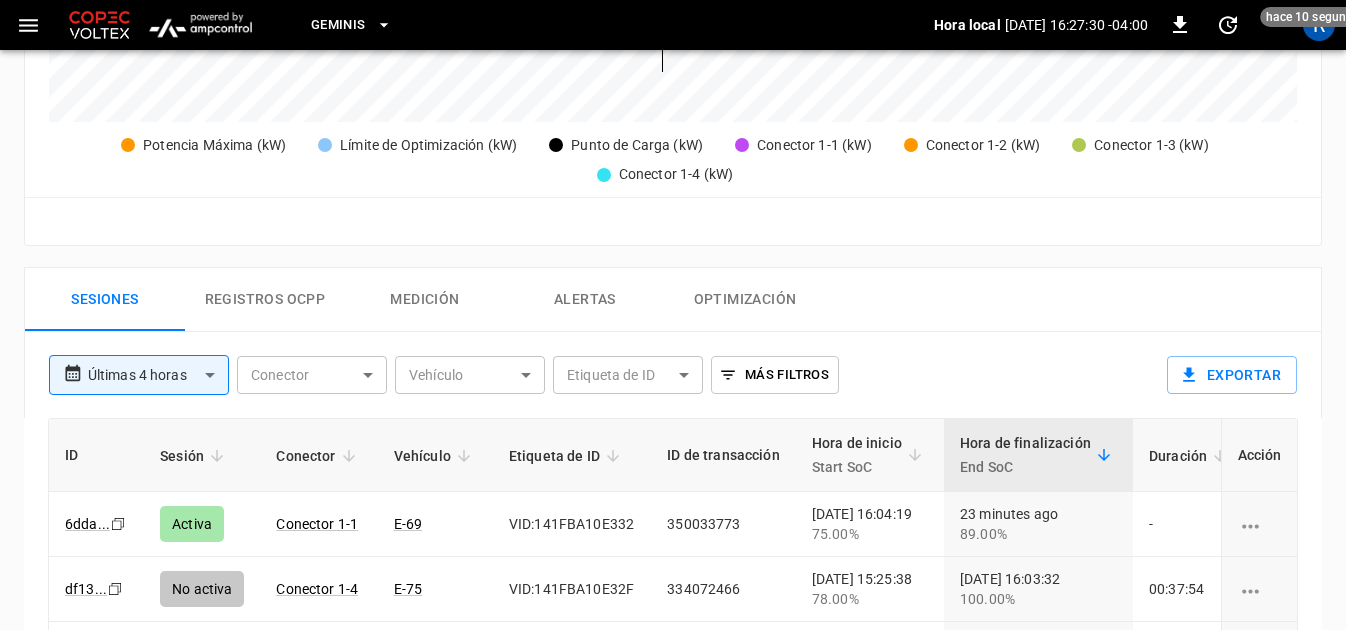 scroll, scrollTop: 900, scrollLeft: 0, axis: vertical 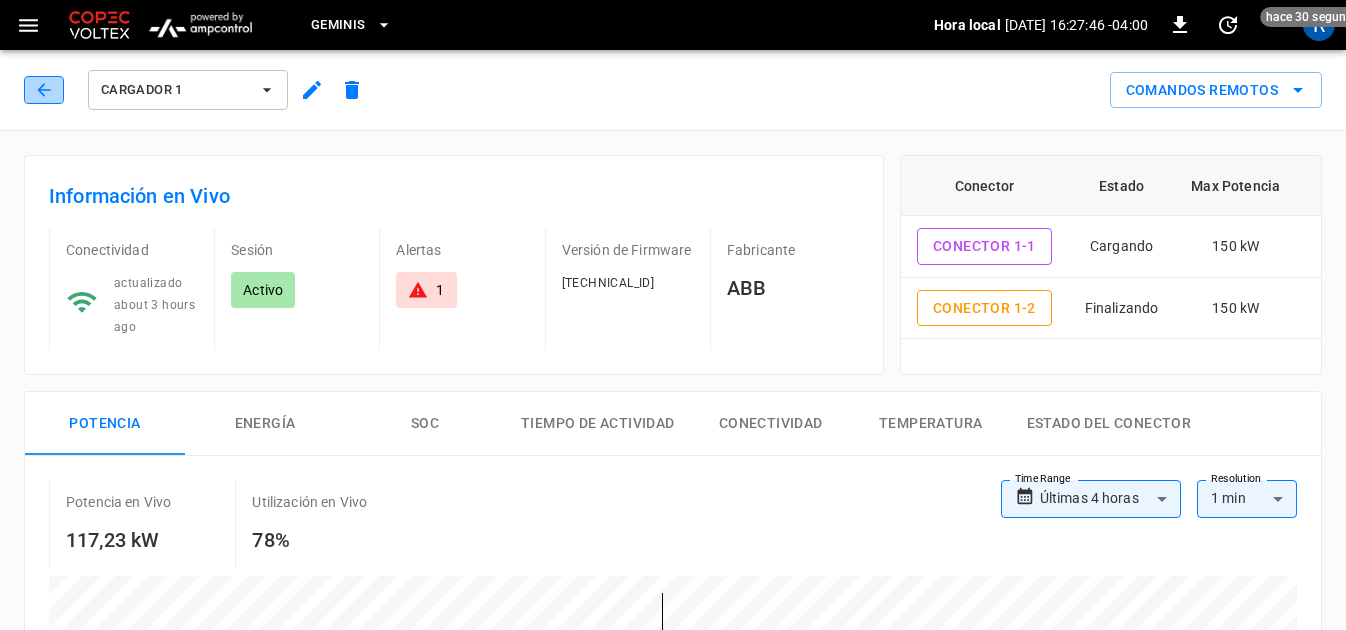 click 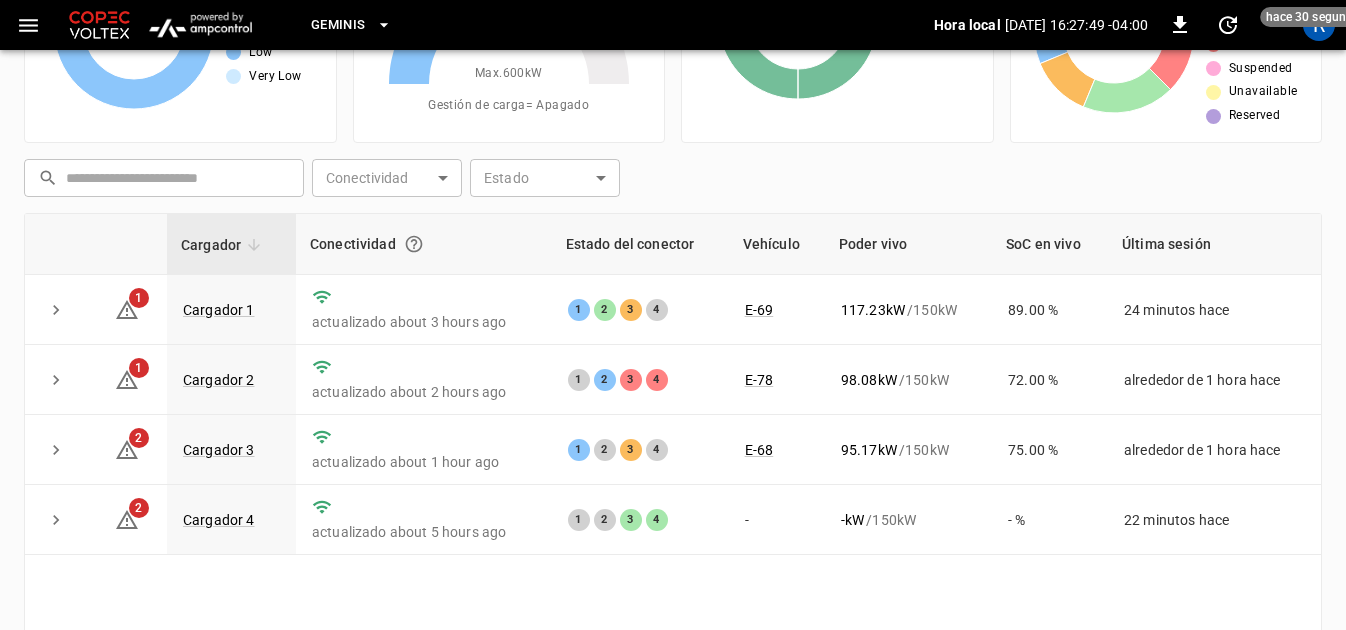 scroll, scrollTop: 200, scrollLeft: 0, axis: vertical 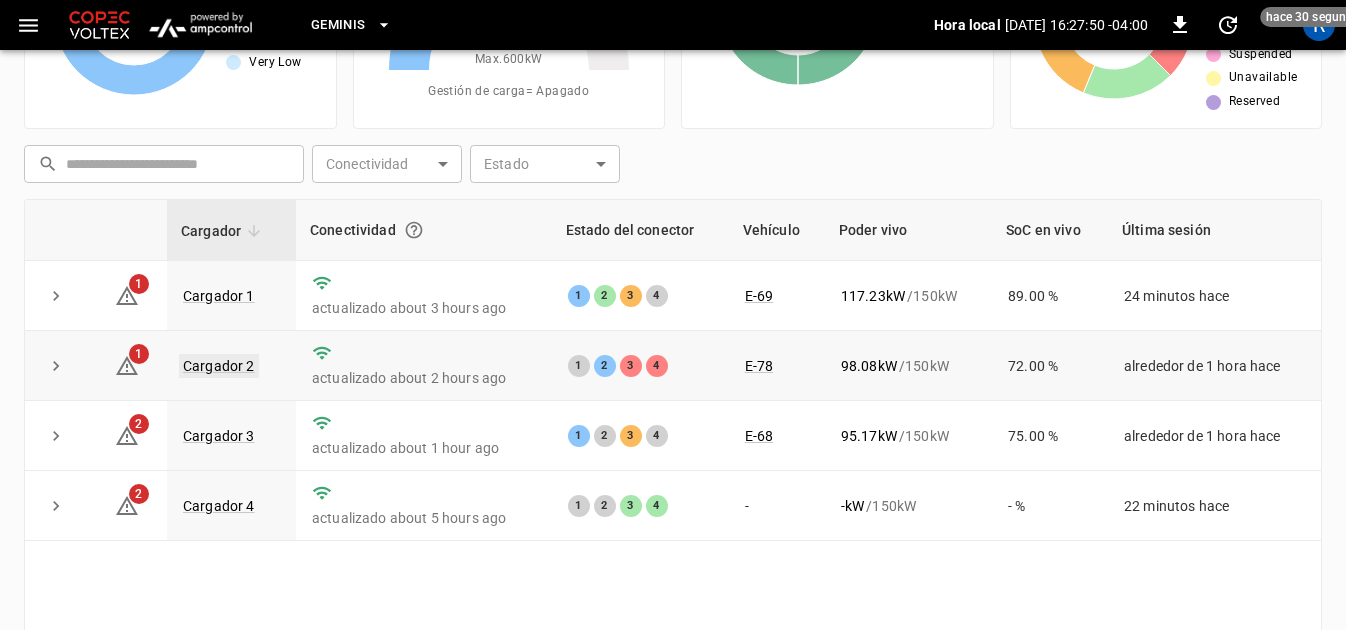click on "Cargador 2" at bounding box center (219, 366) 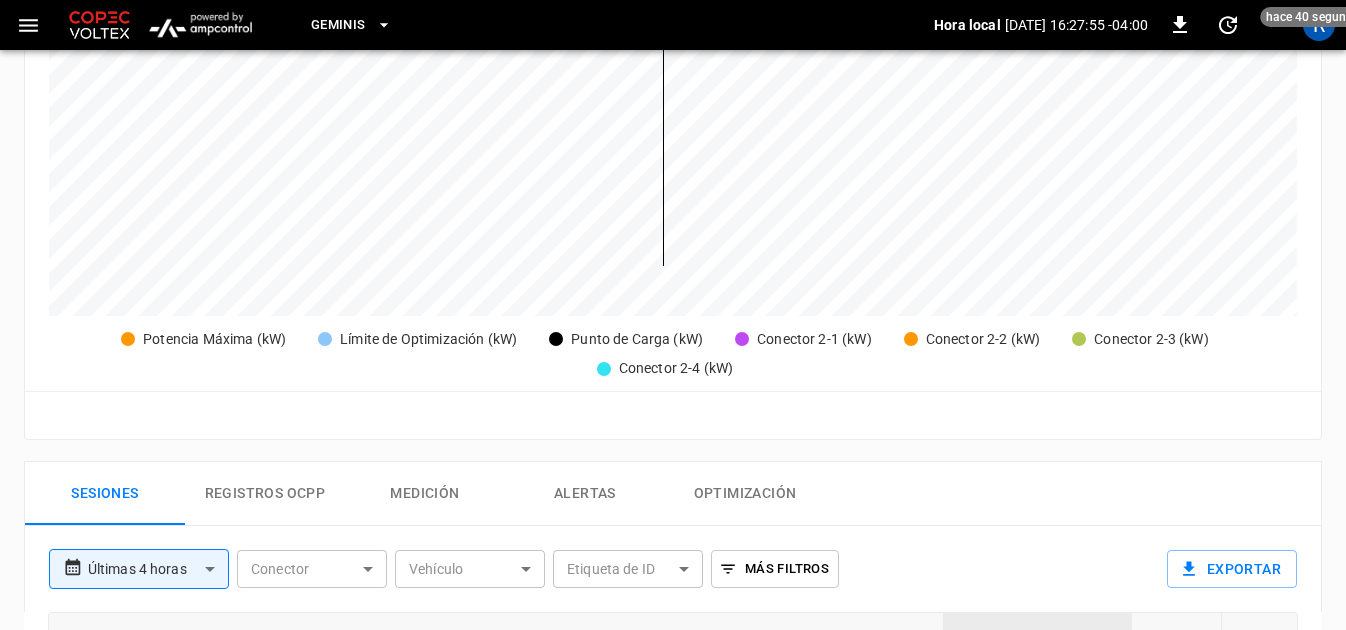 scroll, scrollTop: 0, scrollLeft: 0, axis: both 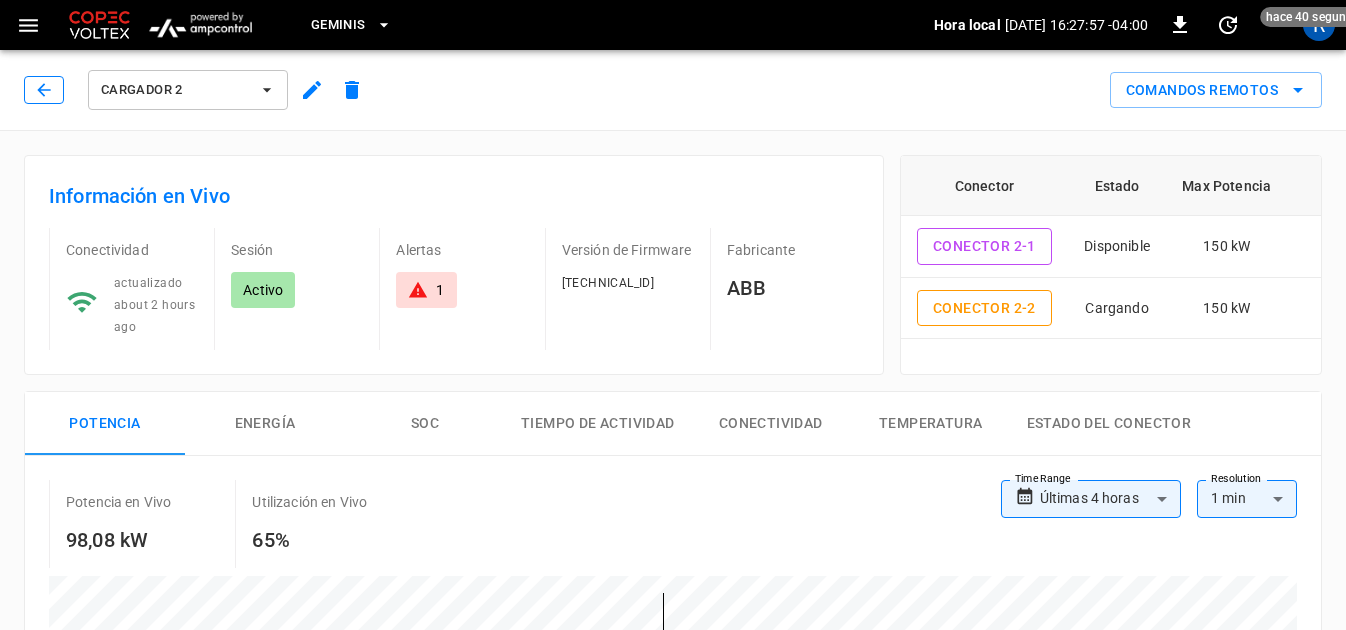 click 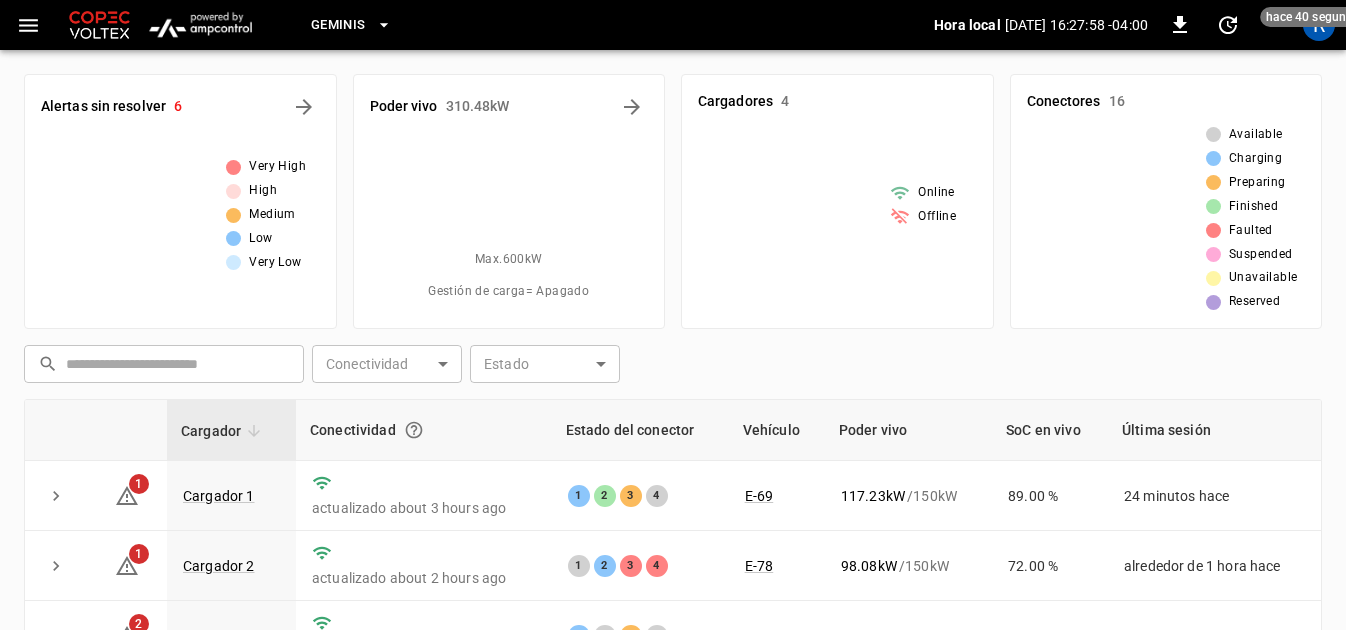 scroll, scrollTop: 200, scrollLeft: 0, axis: vertical 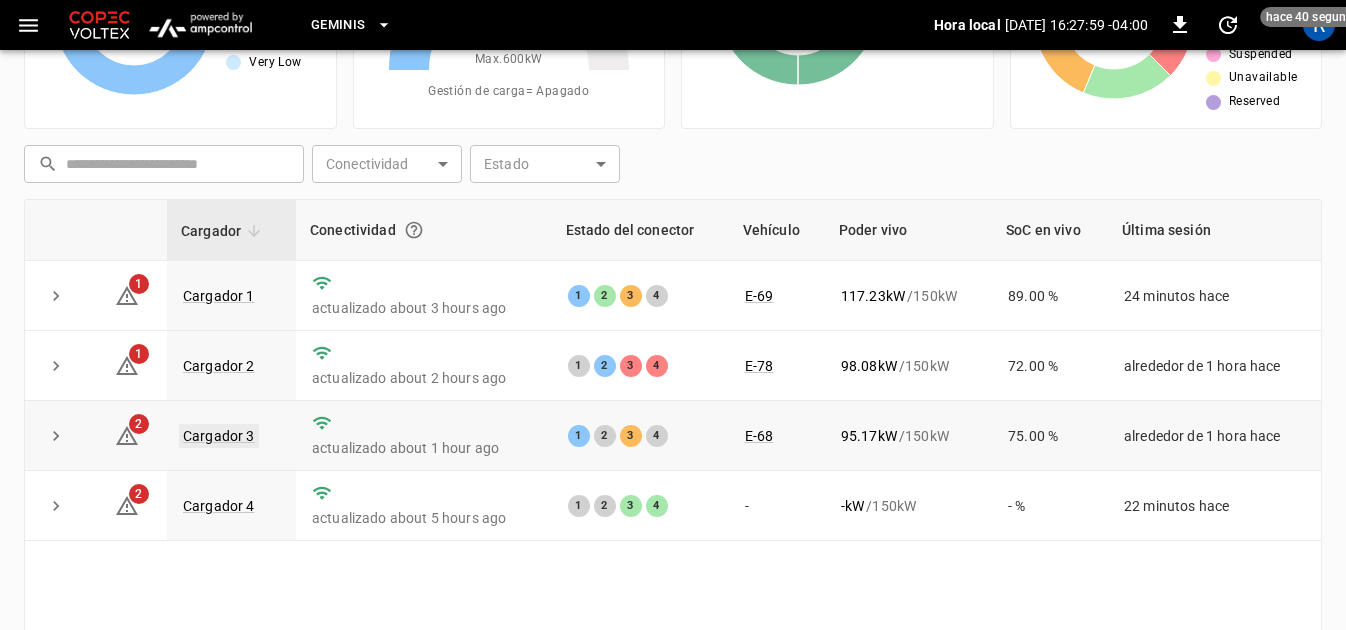 click on "Cargador 3" at bounding box center [219, 436] 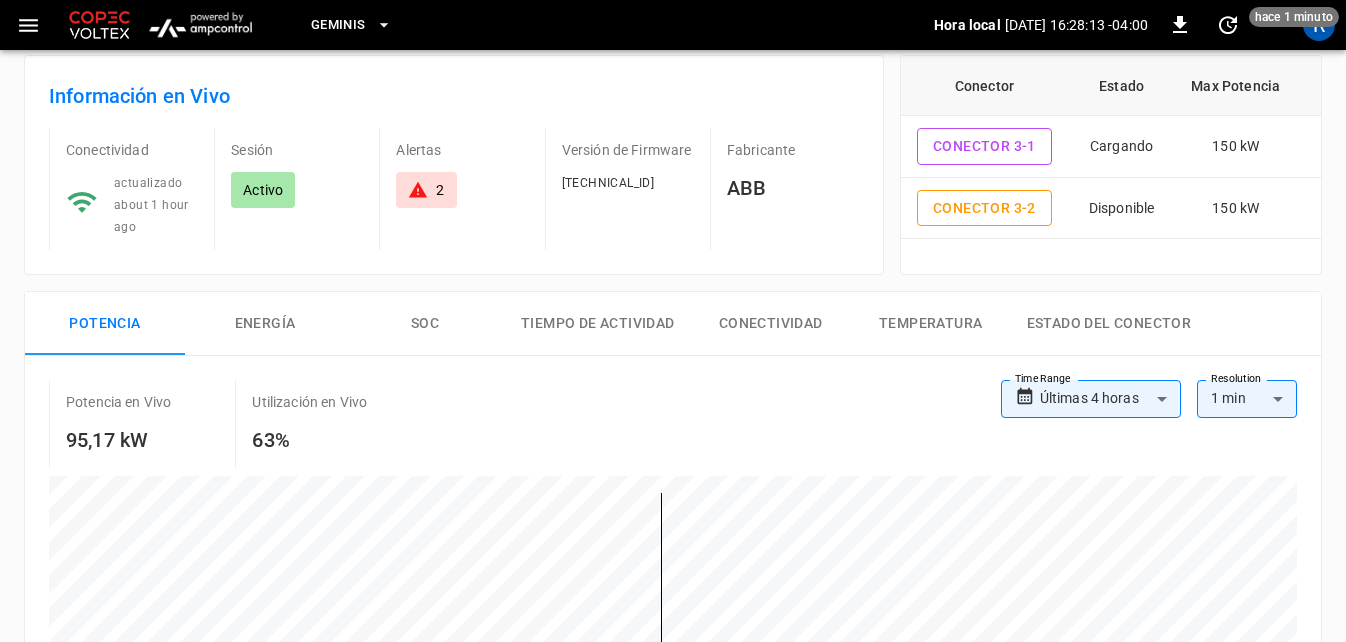 scroll, scrollTop: 0, scrollLeft: 0, axis: both 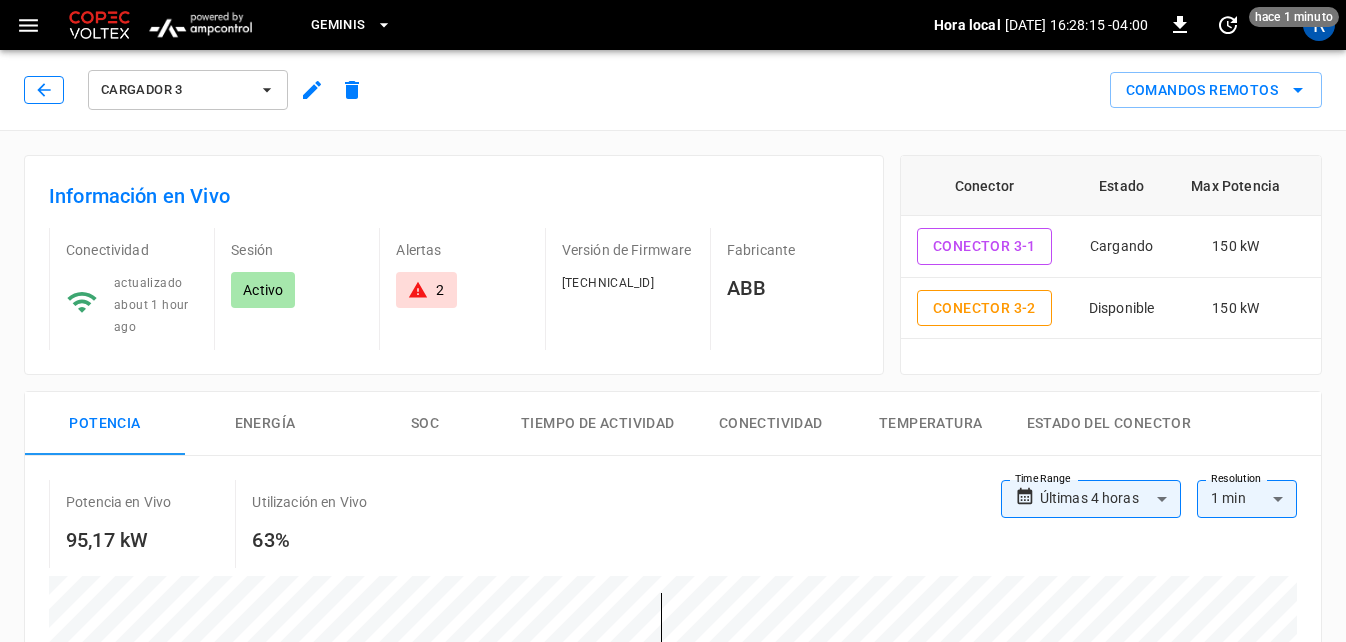 click 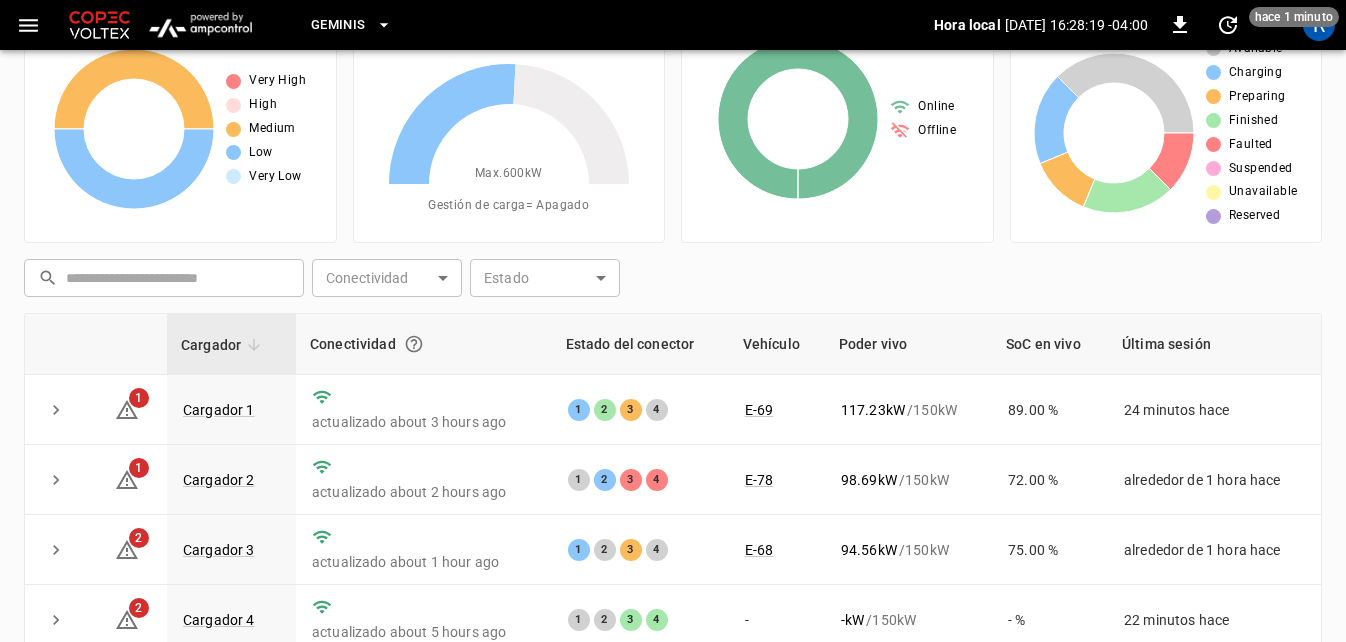 scroll, scrollTop: 200, scrollLeft: 0, axis: vertical 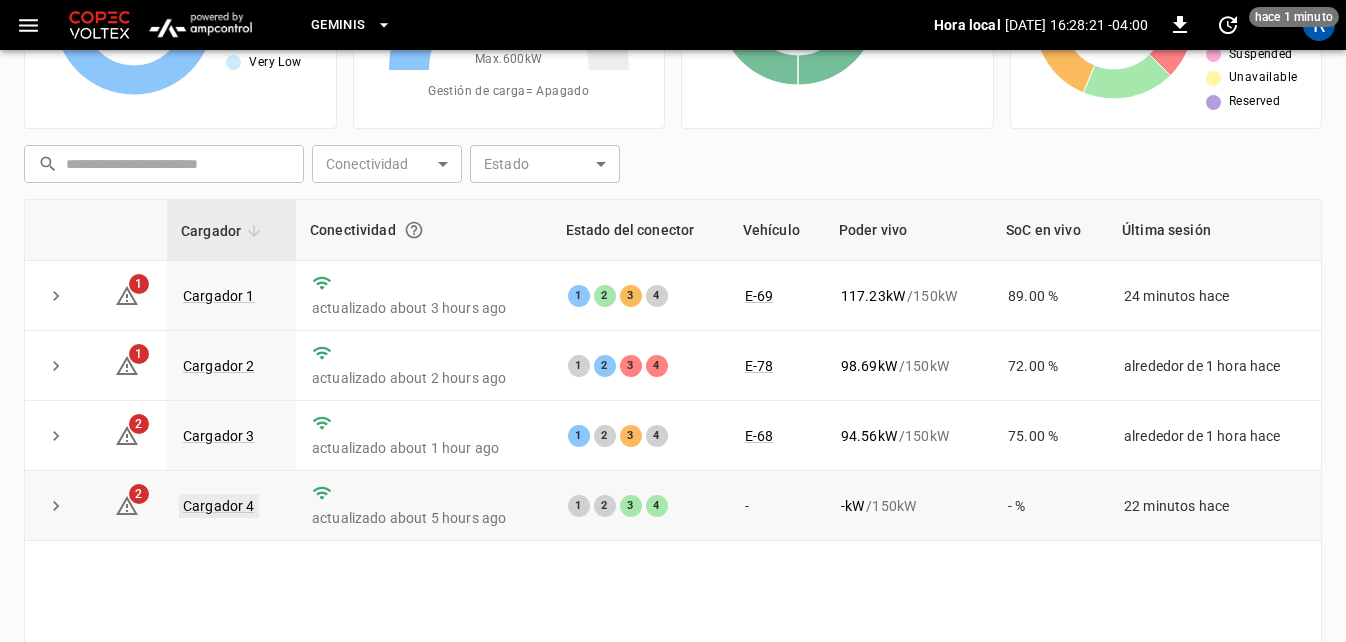 click on "Cargador 4" at bounding box center [219, 506] 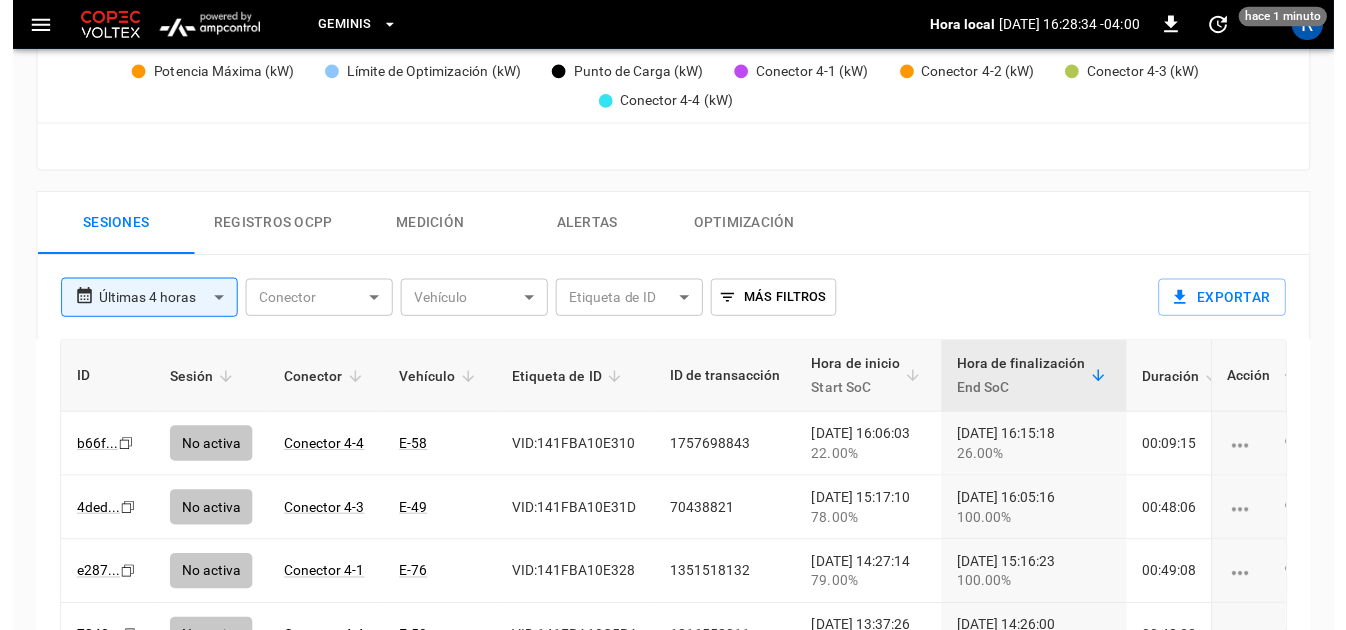scroll, scrollTop: 900, scrollLeft: 0, axis: vertical 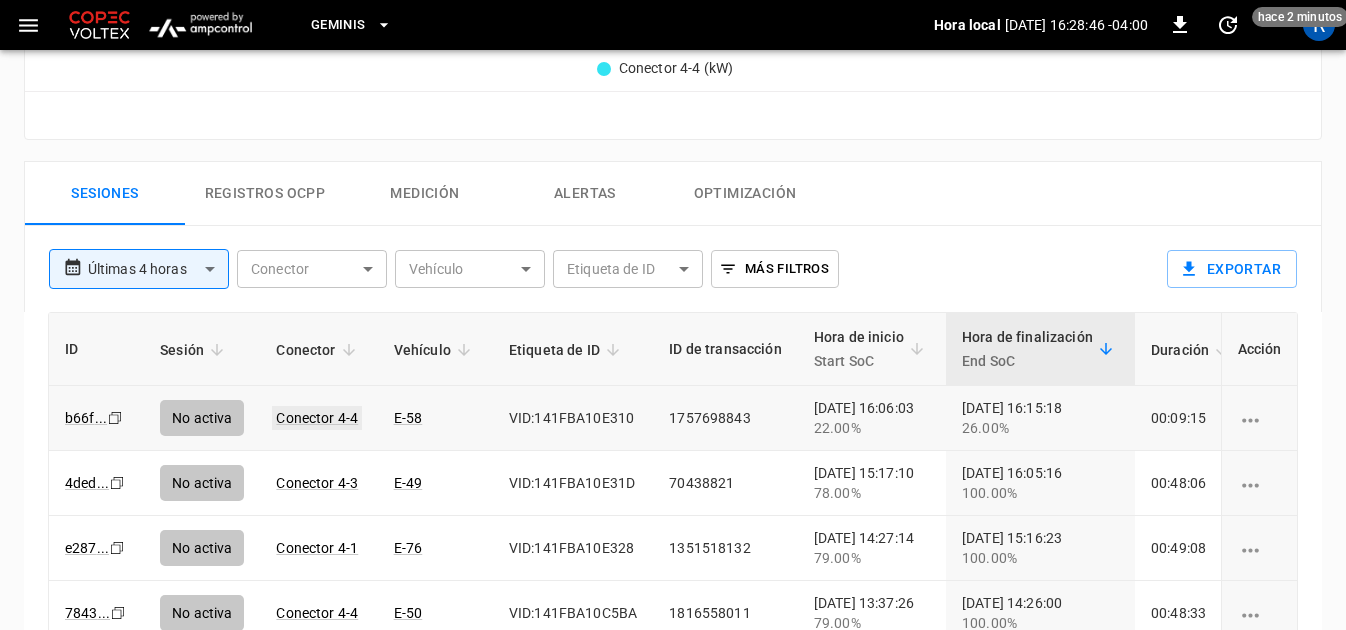 click on "Conector 4-4" at bounding box center [317, 418] 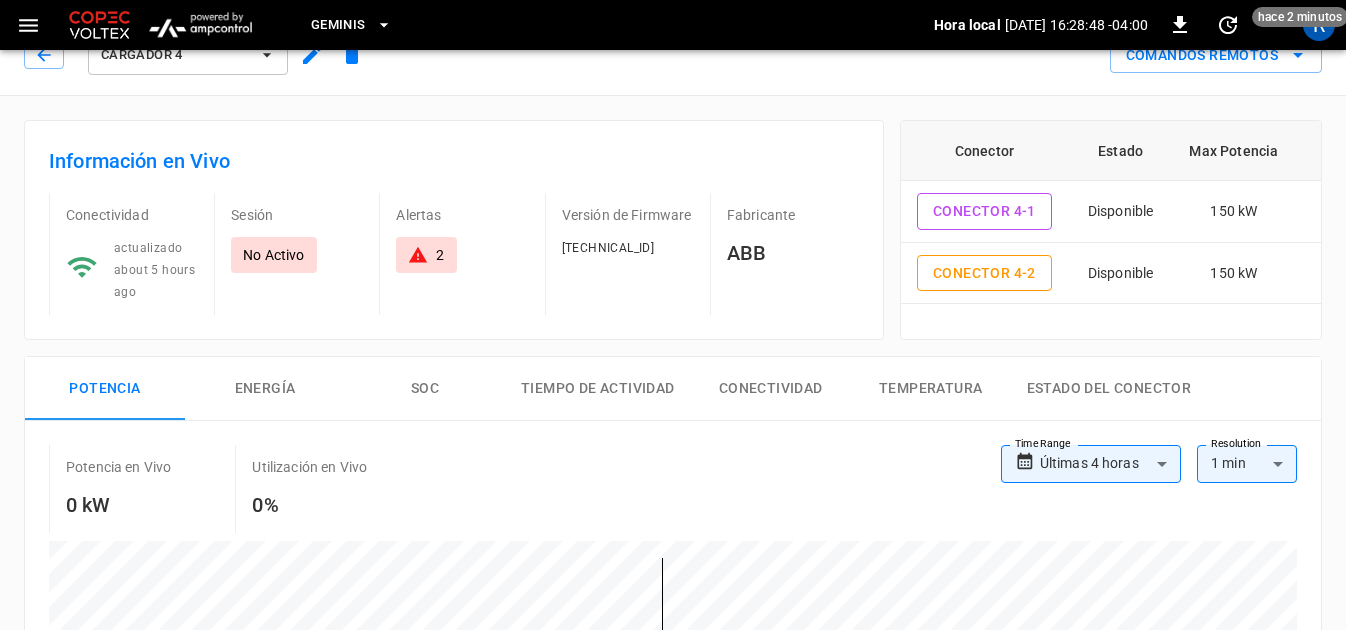 scroll, scrollTop: 0, scrollLeft: 0, axis: both 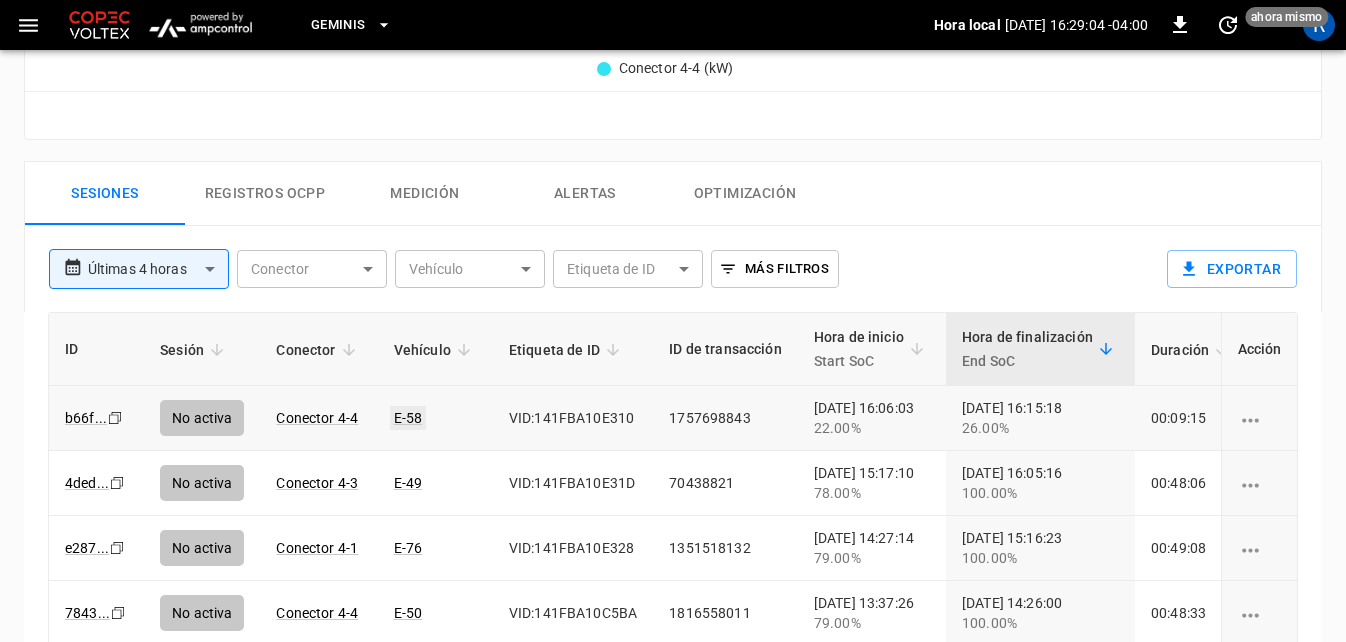 click on "E-58" at bounding box center (408, 418) 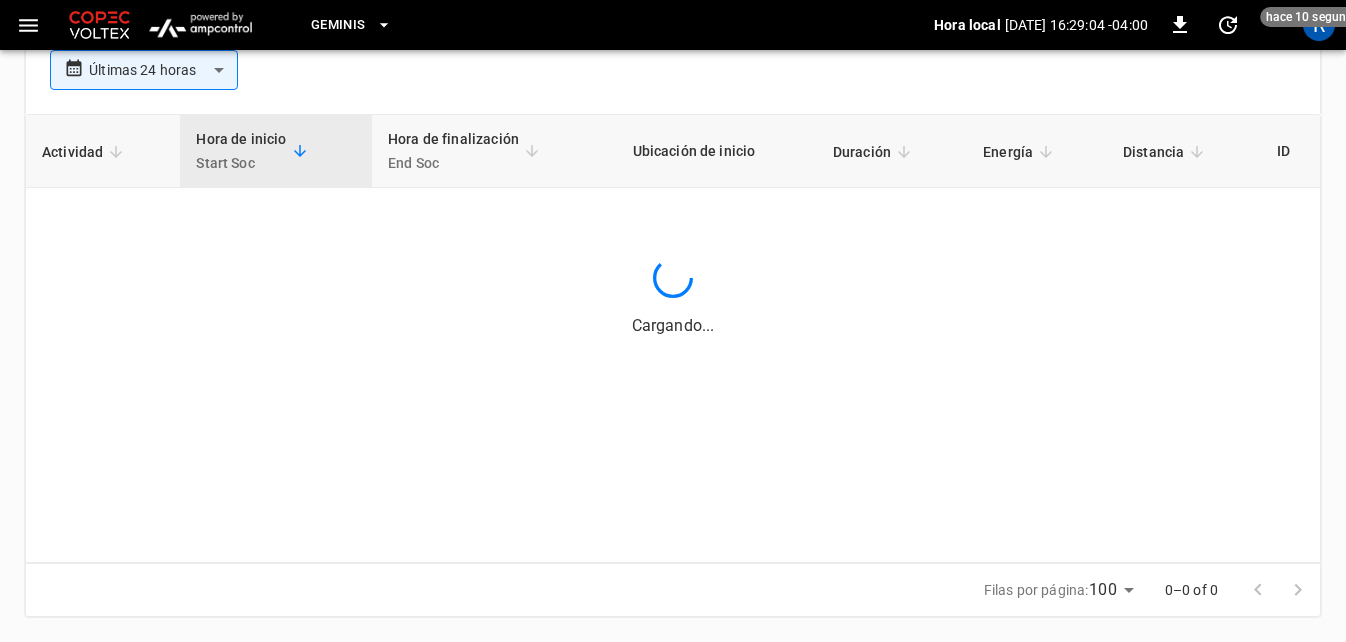 scroll, scrollTop: 900, scrollLeft: 0, axis: vertical 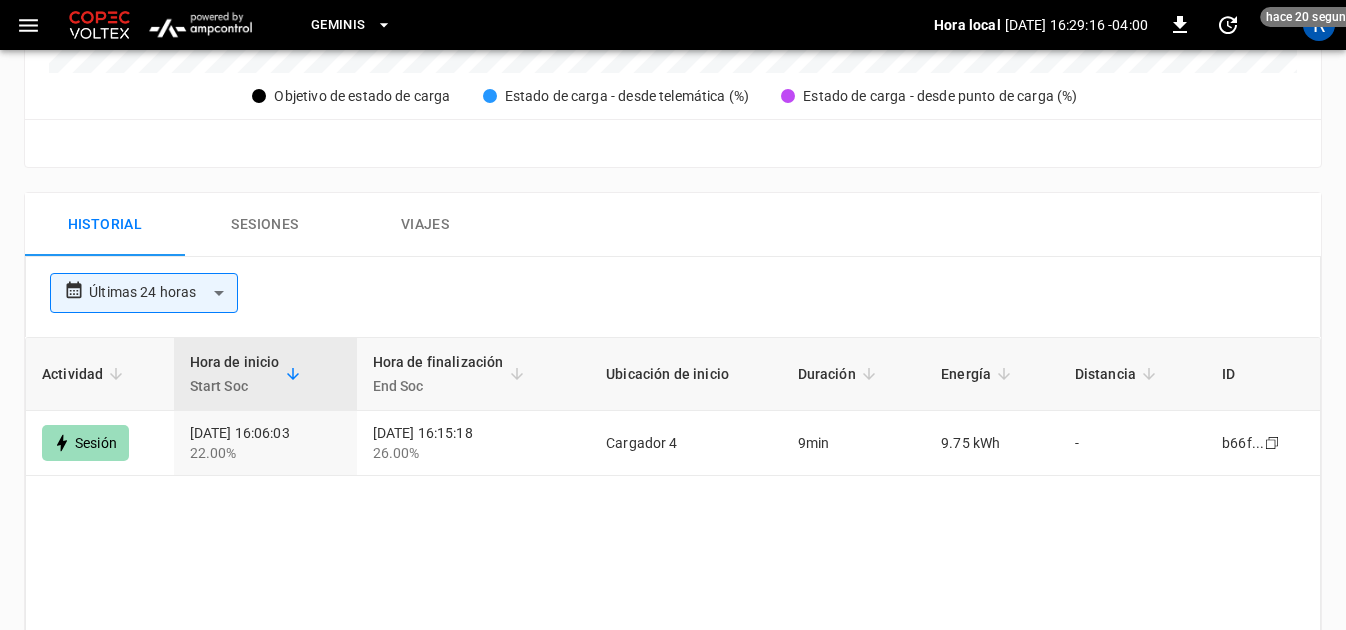 click on "Sesiones" at bounding box center [265, 225] 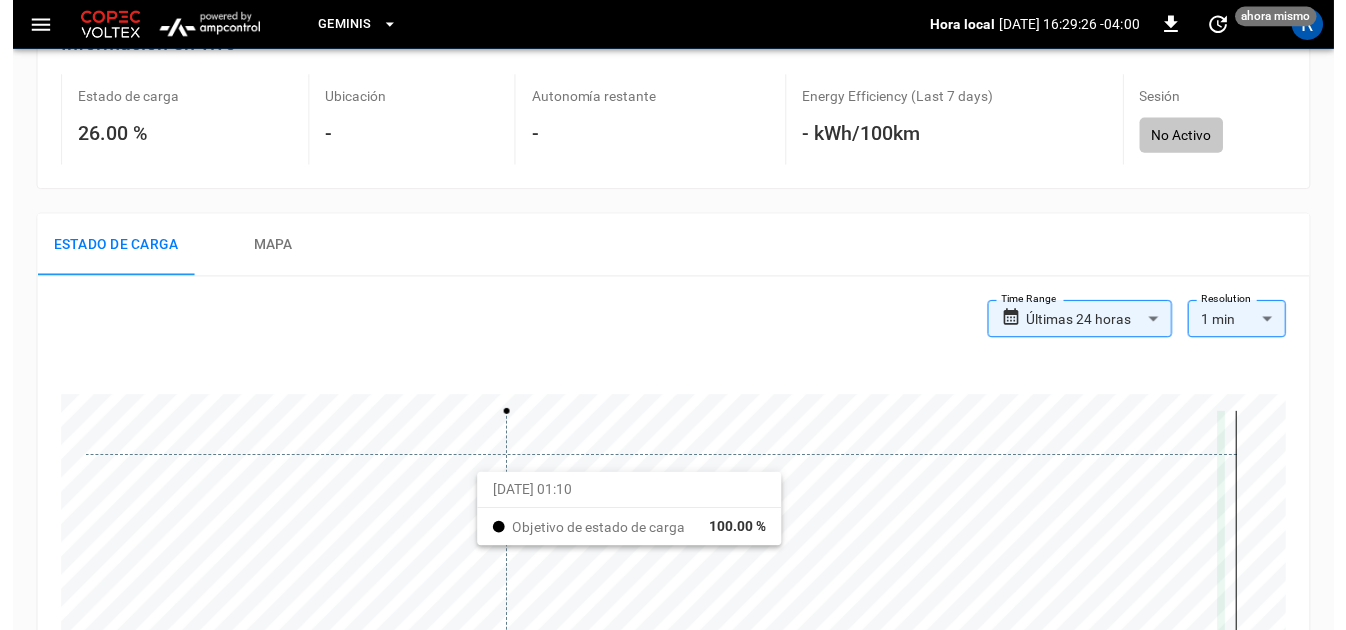 scroll, scrollTop: 0, scrollLeft: 0, axis: both 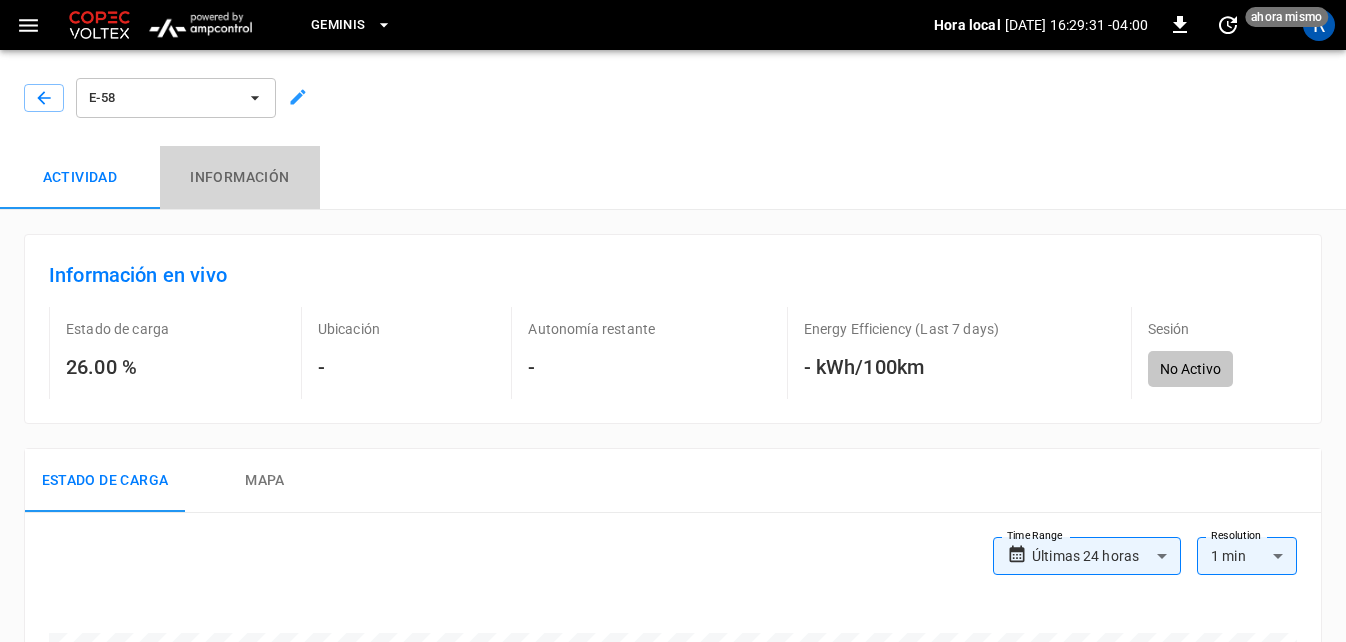 click on "Información" at bounding box center (240, 178) 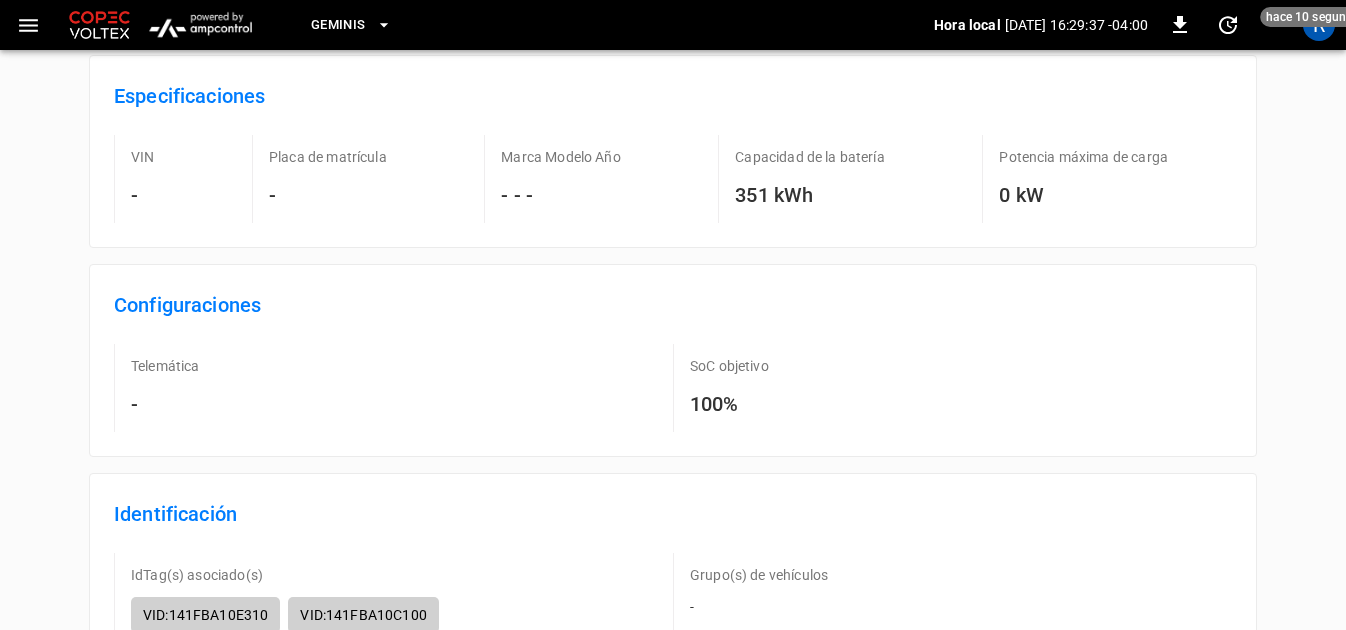 scroll, scrollTop: 0, scrollLeft: 0, axis: both 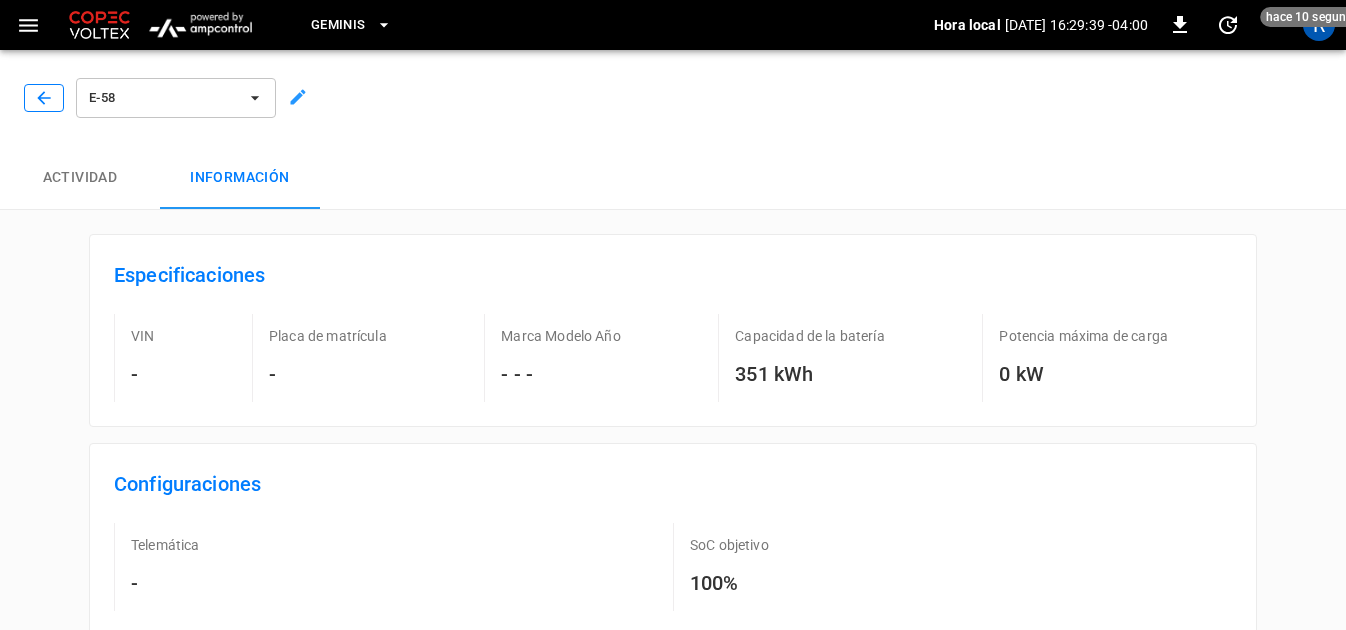 click 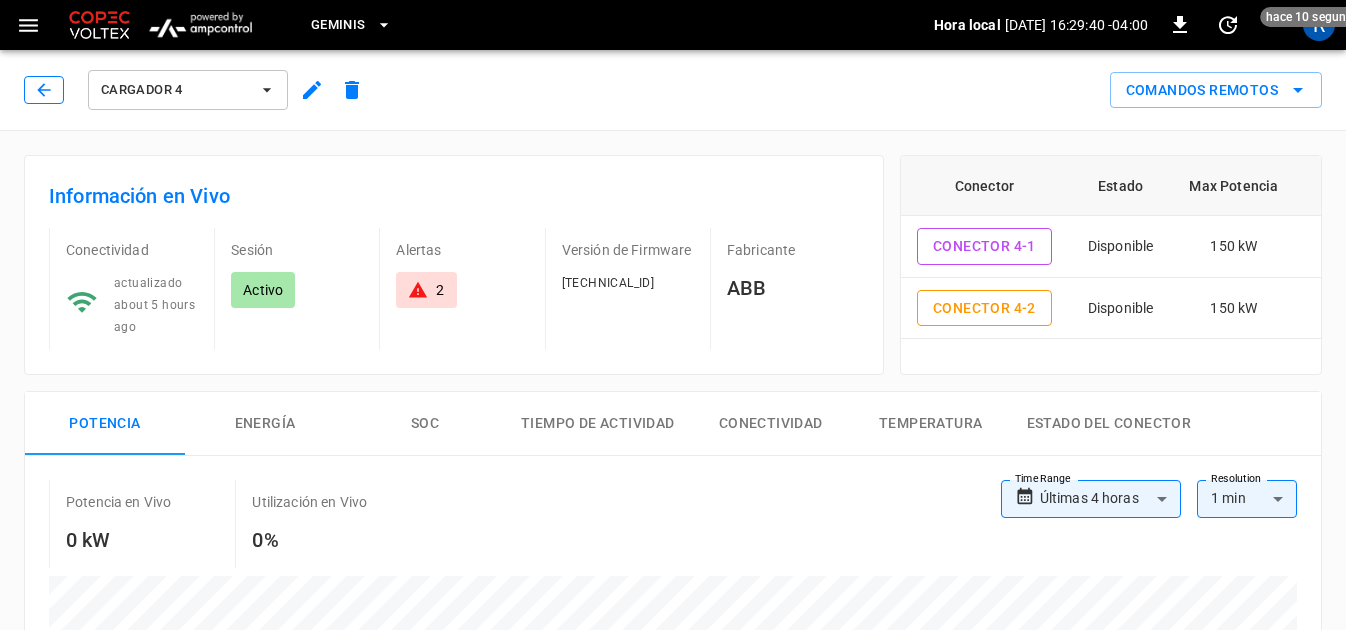 type on "**********" 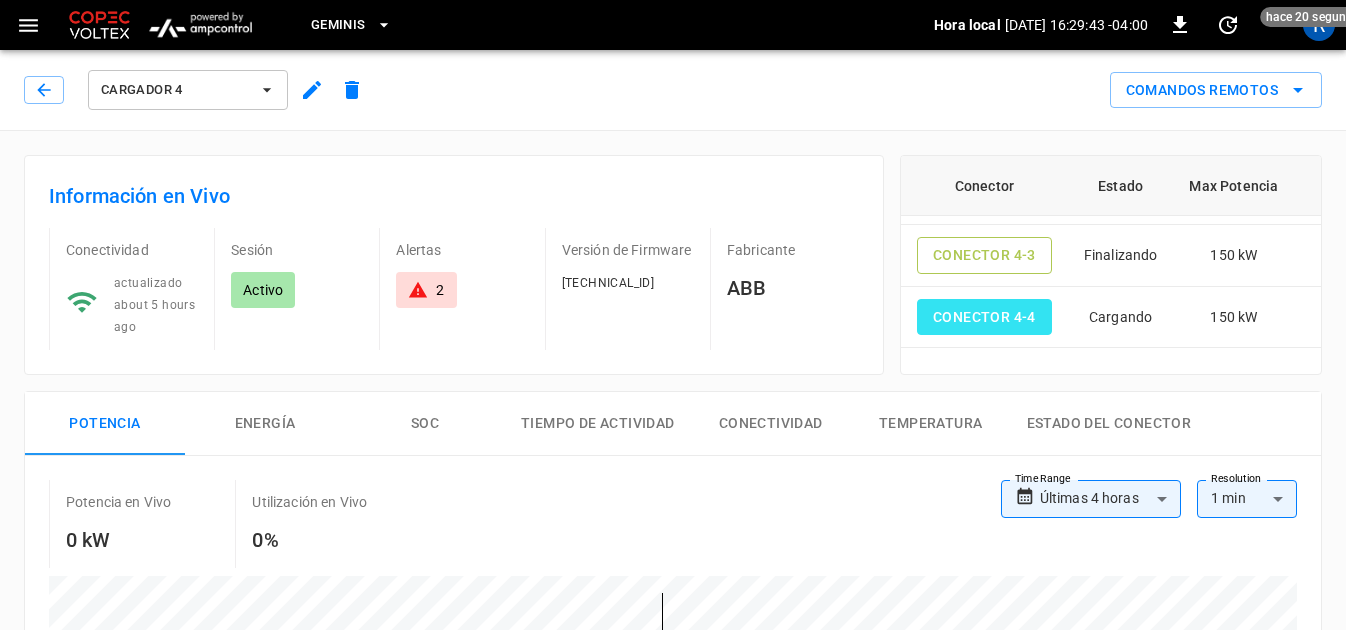 scroll, scrollTop: 126, scrollLeft: 0, axis: vertical 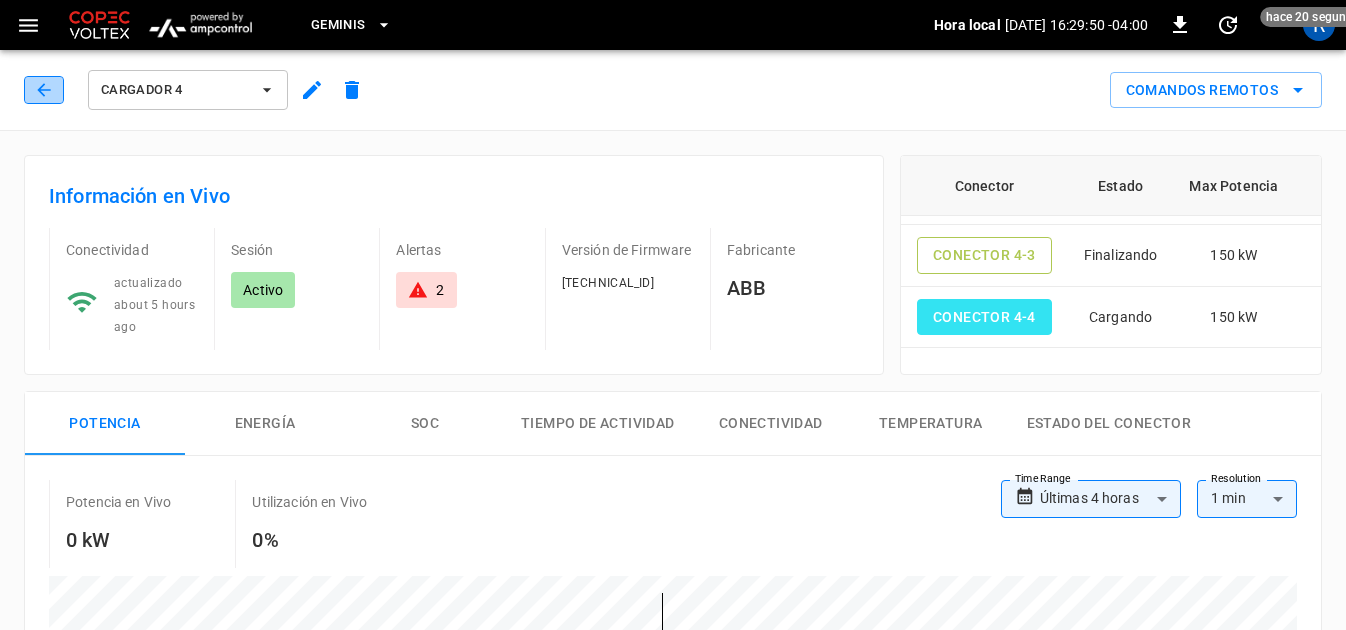 click 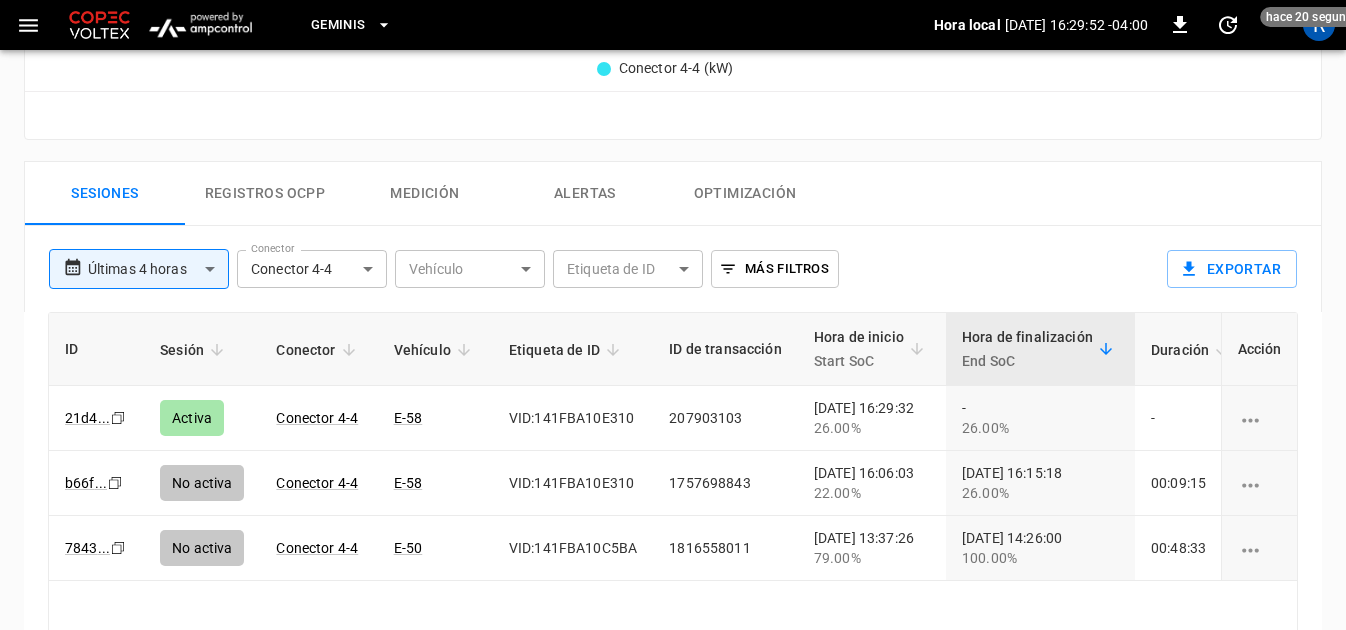 click on "Restablecer zoom" at bounding box center (673, 115) 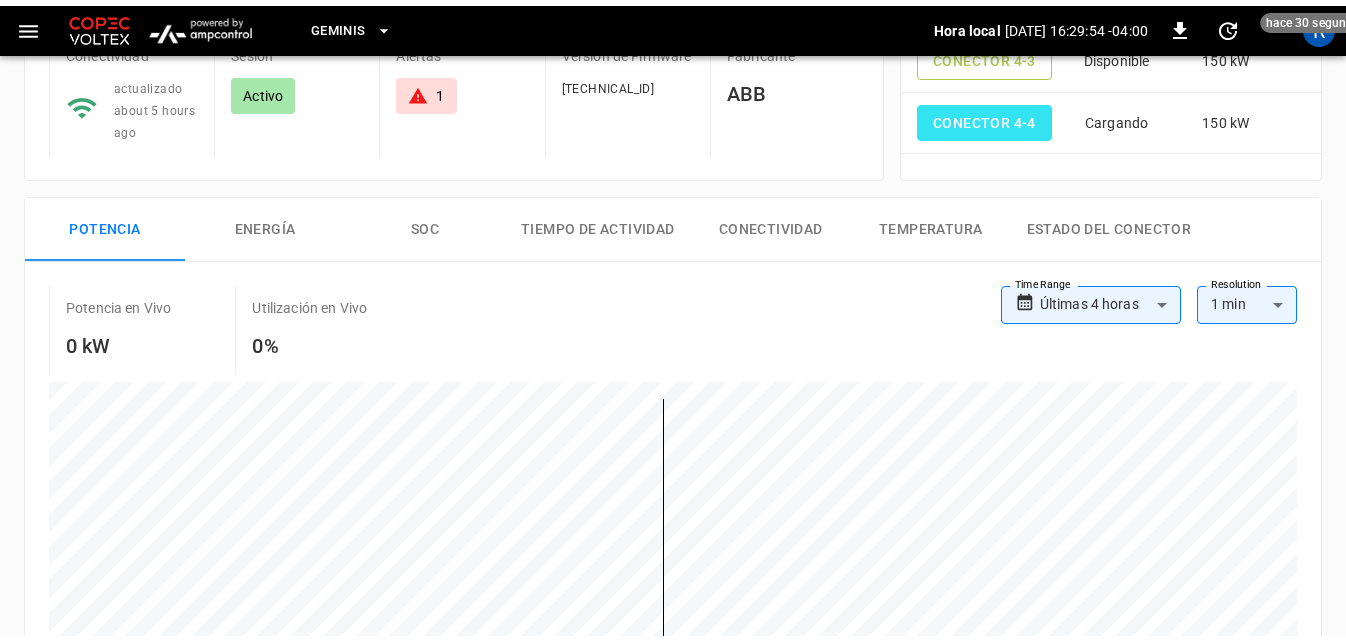 scroll, scrollTop: 0, scrollLeft: 0, axis: both 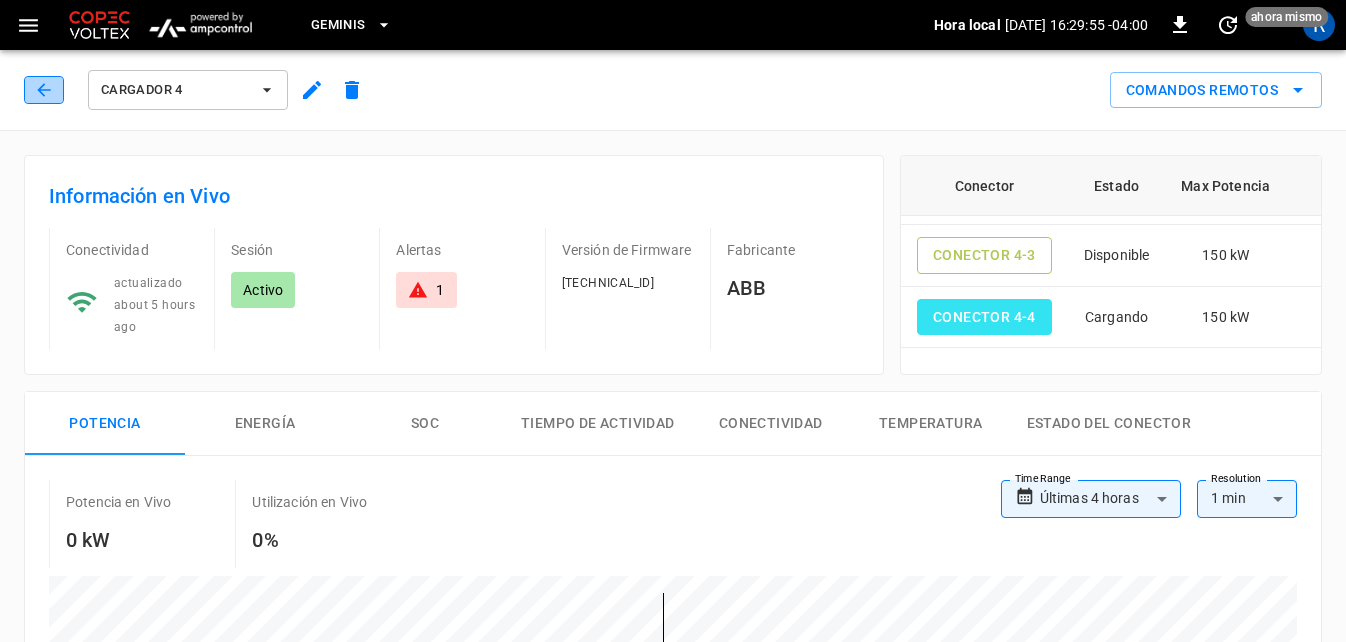 click 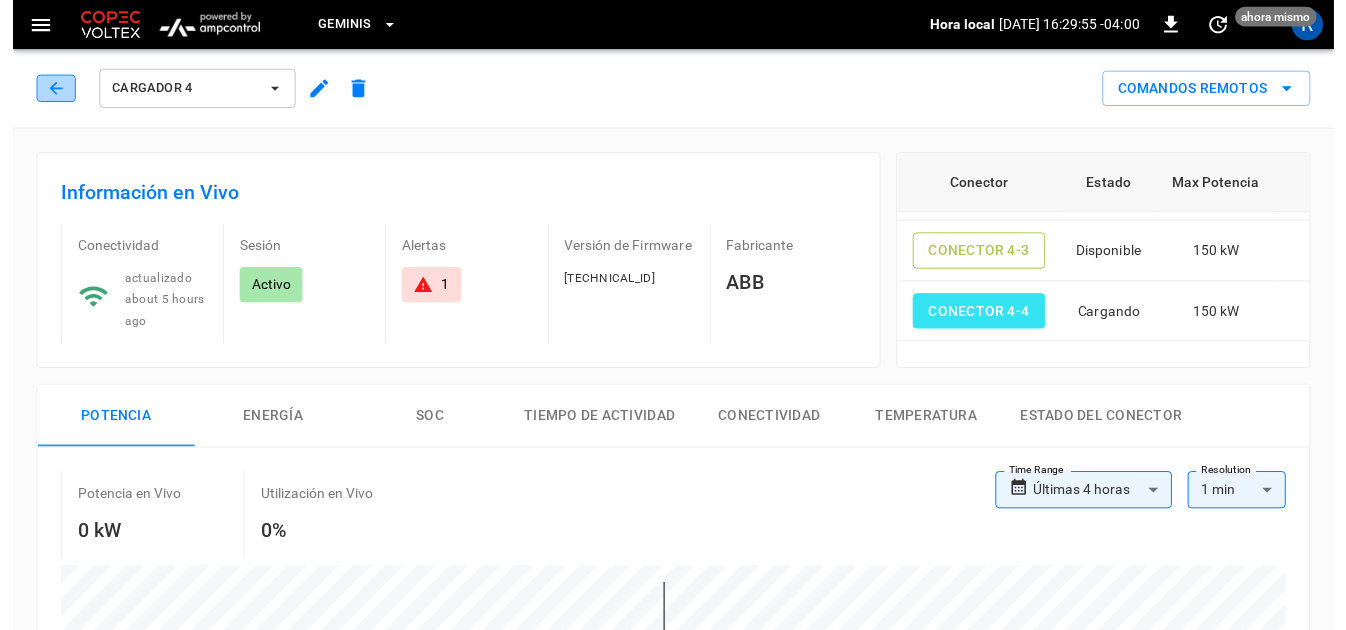 scroll, scrollTop: 200, scrollLeft: 0, axis: vertical 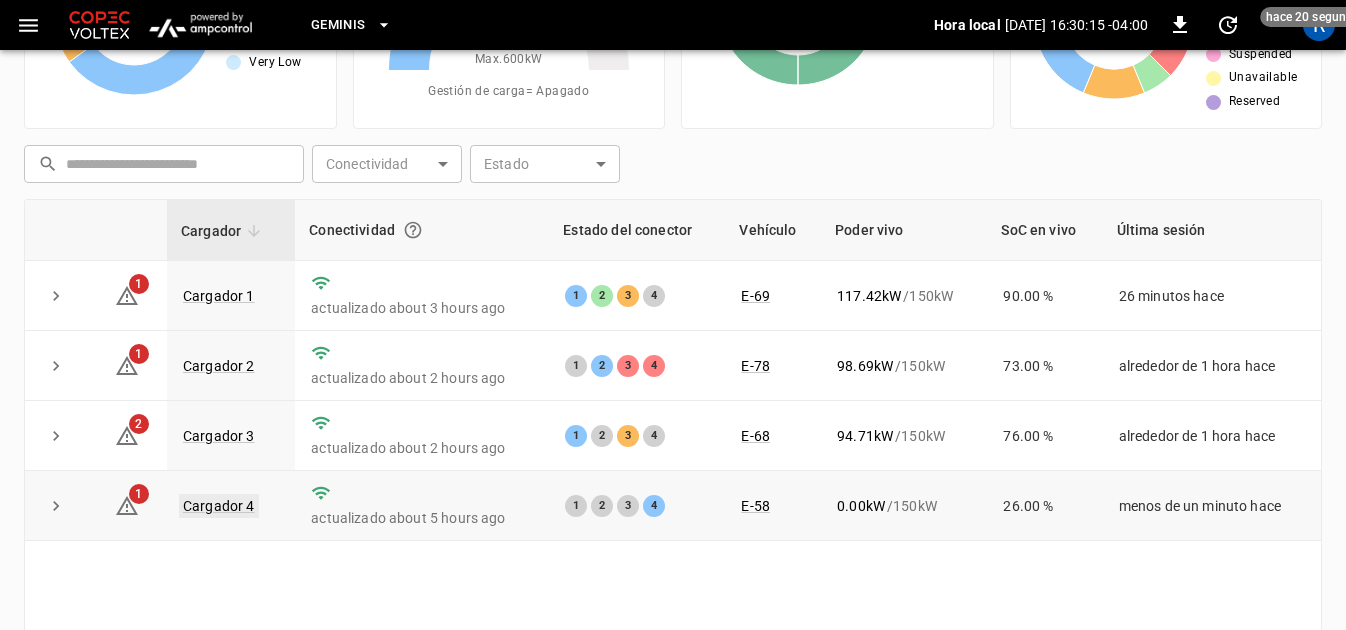 click on "Cargador 4" at bounding box center (219, 506) 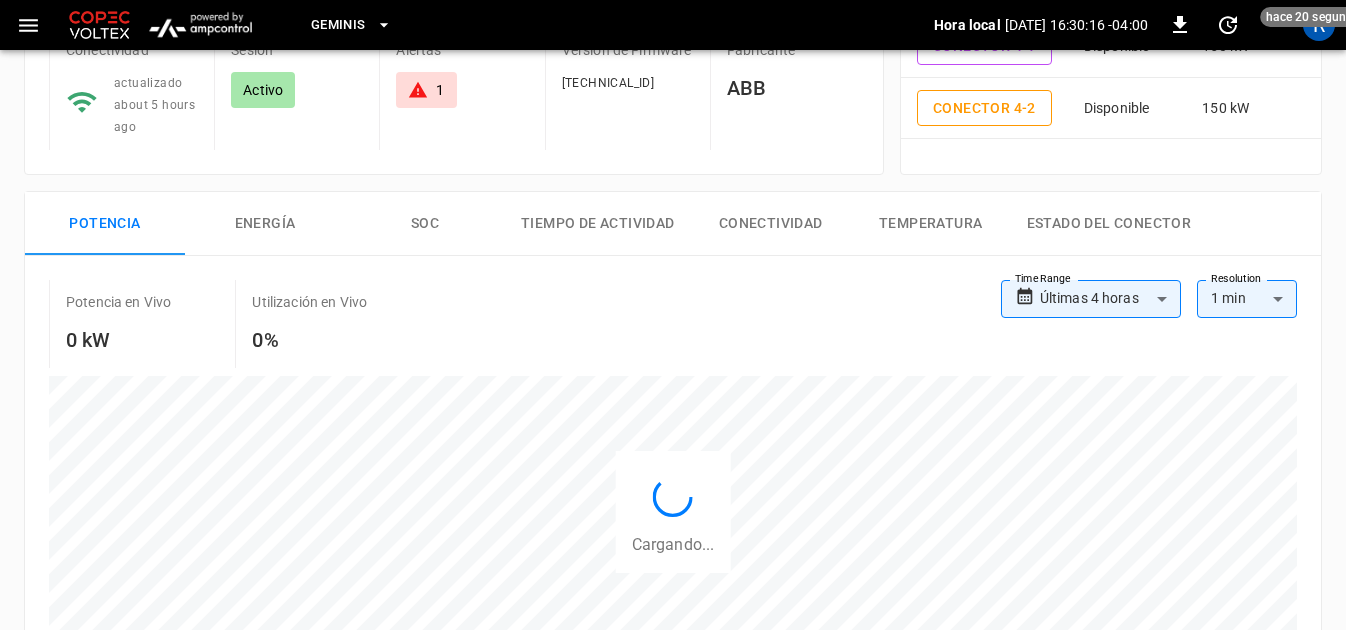 scroll, scrollTop: 0, scrollLeft: 0, axis: both 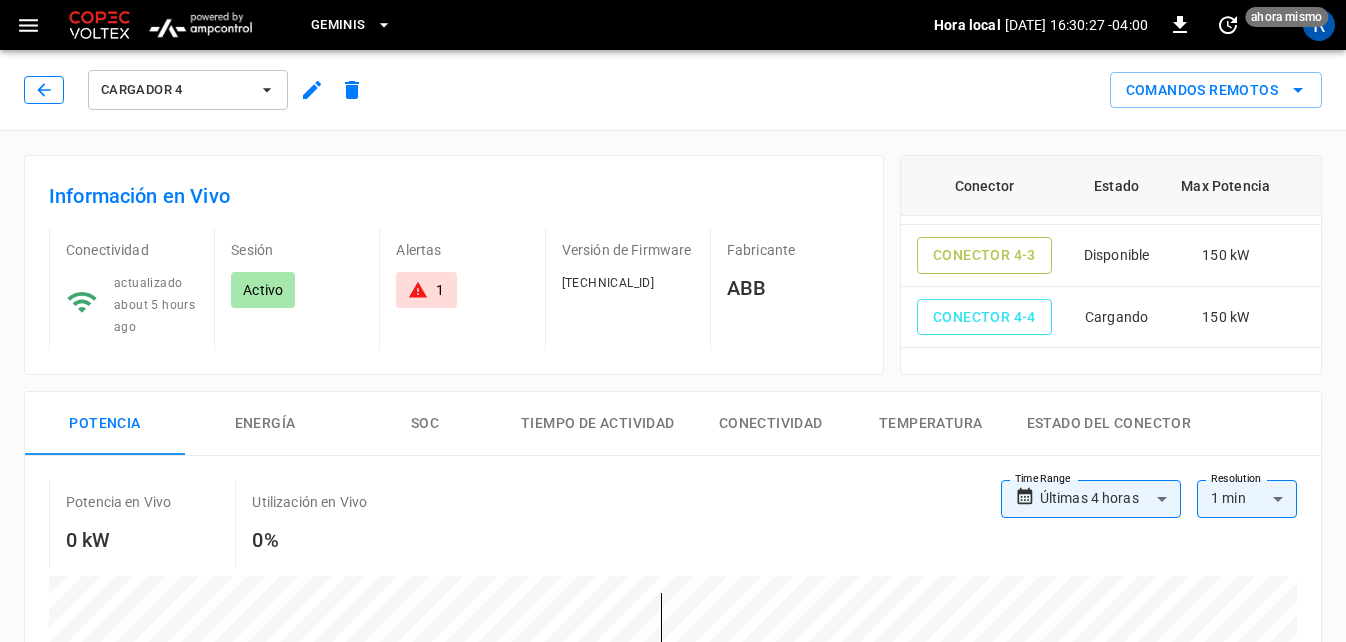 click 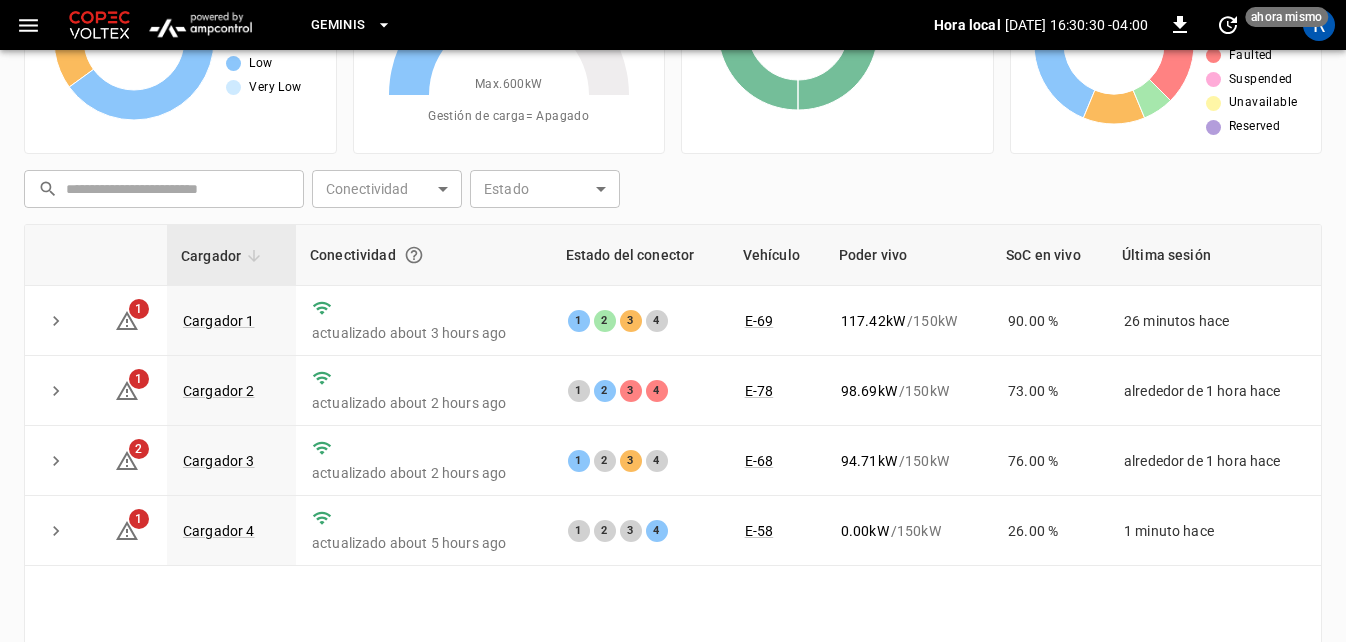 scroll, scrollTop: 200, scrollLeft: 0, axis: vertical 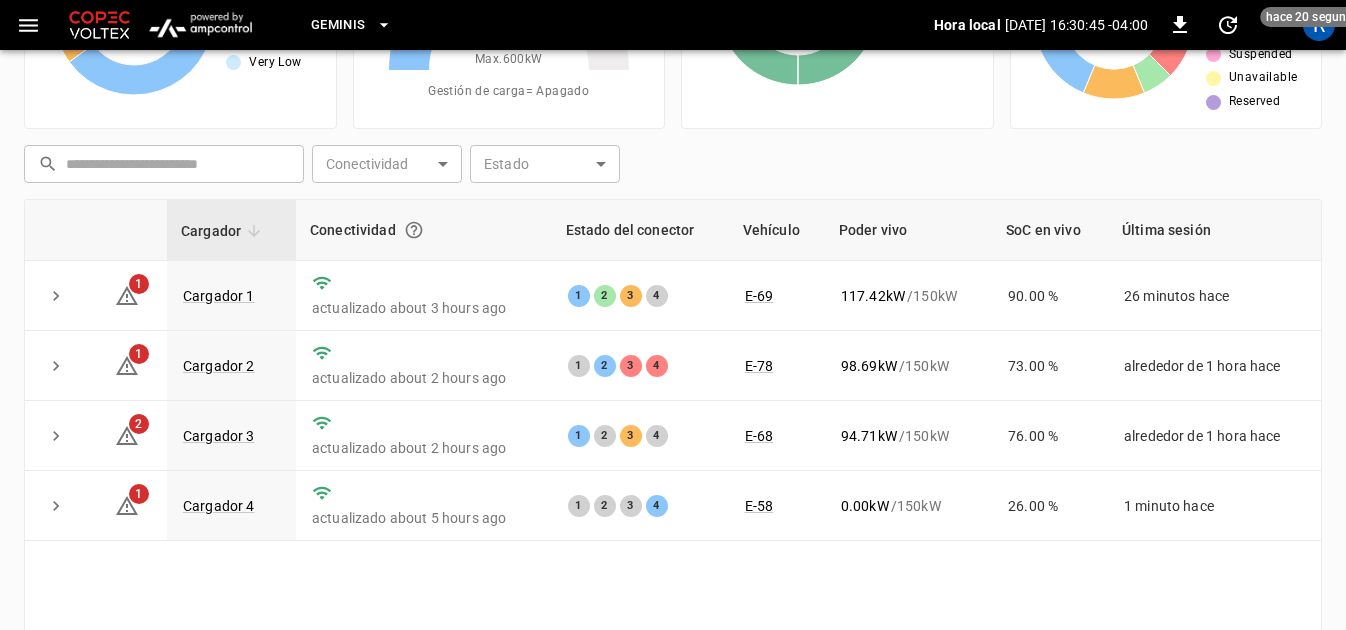 click on "Cargador Conectividad Estado del conector Vehículo Poder vivo SoC en vivo Última sesión 1 Cargador 1 actualizado about 3 hours ago 1 2 3 4 E-69 117.42  kW /  150  kW 90.00 % 26 minutos hace 1 Cargador 2 actualizado about 2 hours ago 1 2 3 4 E-78 98.69  kW /  150  kW 73.00 % alrededor de 1 hora hace 2 Cargador 3 actualizado about 2 hours ago 1 2 3 4 E-68 94.71  kW /  150  kW 76.00 % alrededor de 1 hora hace 1 Cargador 4 actualizado about 5 hours ago 1 2 3 4 E-58 0.00  kW /  150  kW 26.00 % 1 minuto hace" at bounding box center (673, 419) 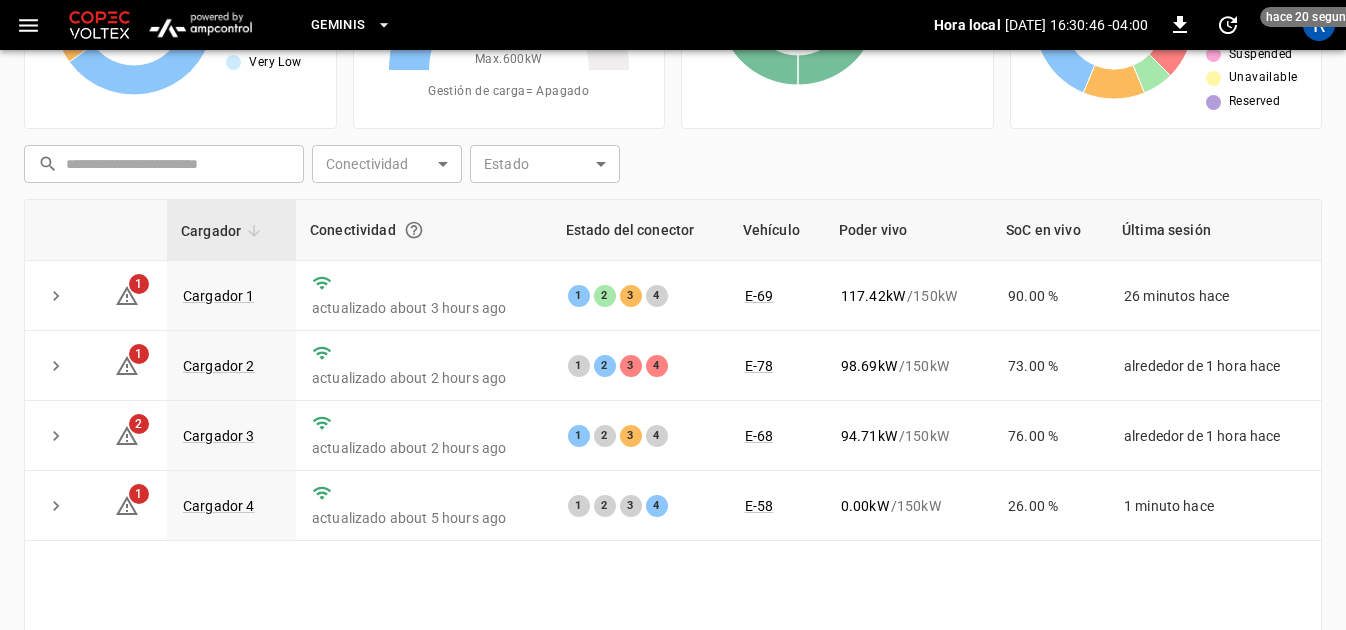 click on "Cargador Conectividad Estado del conector Vehículo Poder vivo SoC en vivo Última sesión 1 Cargador 1 actualizado about 3 hours ago 1 2 3 4 E-69 117.42  kW /  150  kW 90.00 % 26 minutos hace 1 Cargador 2 actualizado about 2 hours ago 1 2 3 4 E-78 98.69  kW /  150  kW 73.00 % alrededor de 1 hora hace 2 Cargador 3 actualizado about 2 hours ago 1 2 3 4 E-68 94.71  kW /  150  kW 76.00 % alrededor de 1 hora hace 1 Cargador 4 actualizado about 5 hours ago 1 2 3 4 E-58 0.00  kW /  150  kW 26.00 % 1 minuto hace" at bounding box center (673, 419) 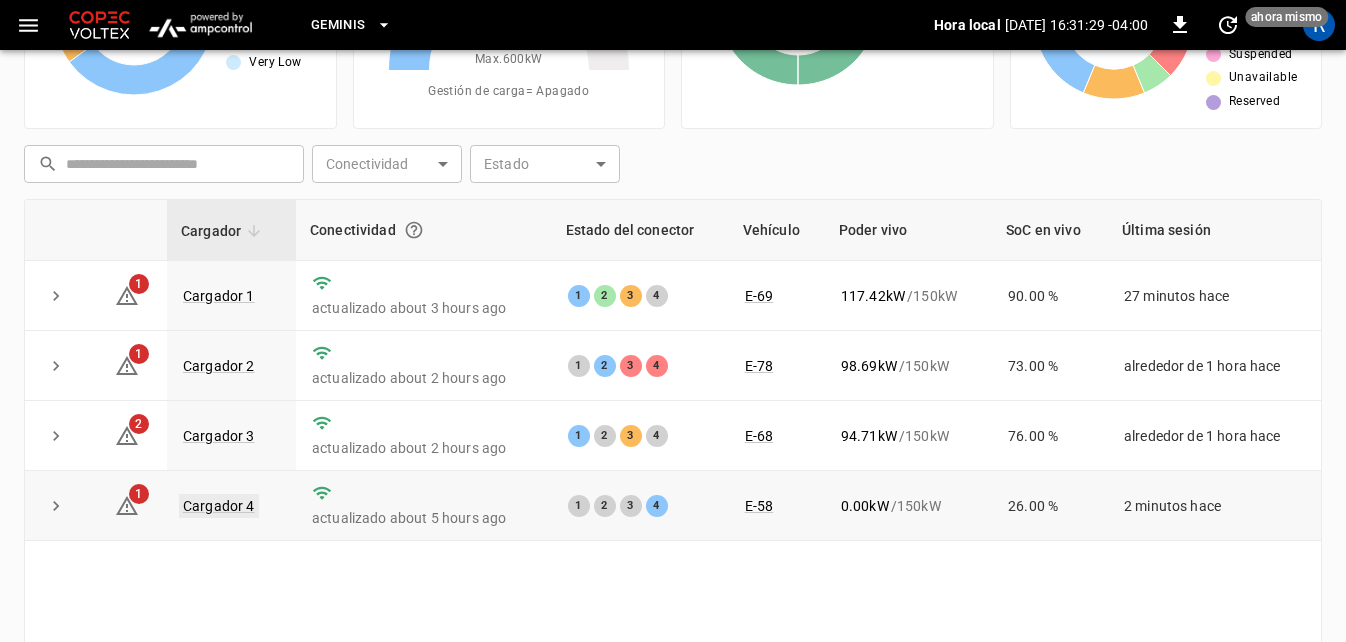 click on "Cargador 4" at bounding box center (219, 506) 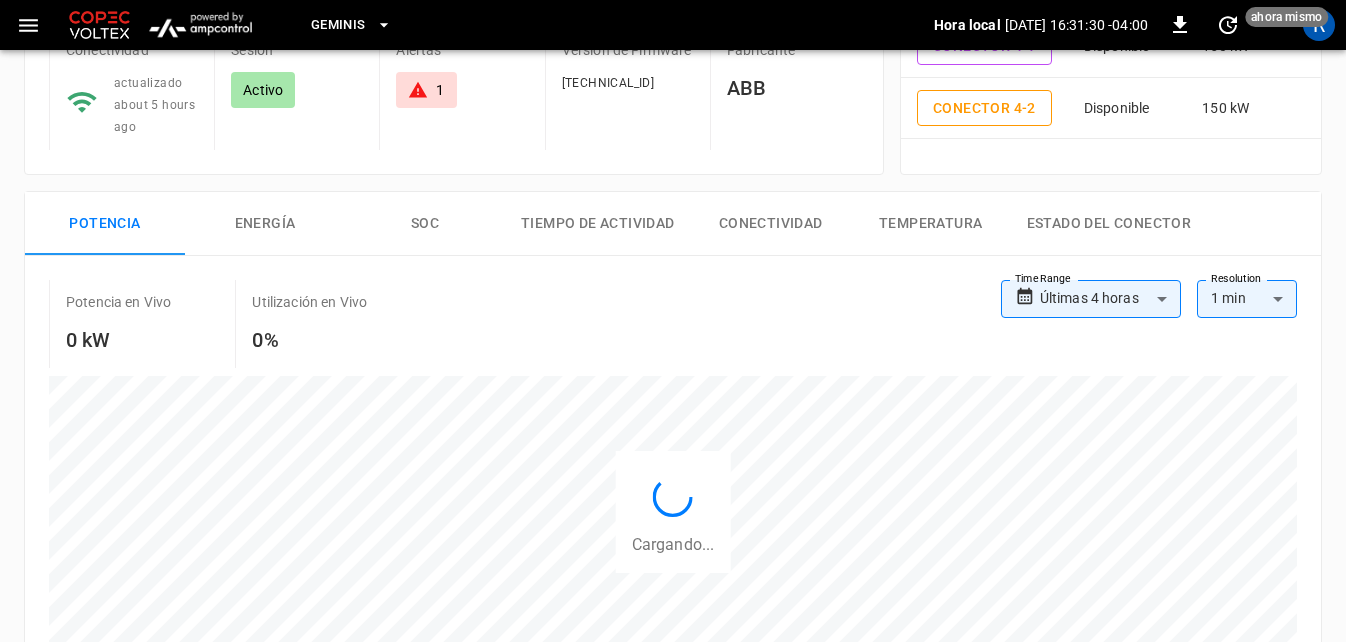 scroll, scrollTop: 0, scrollLeft: 0, axis: both 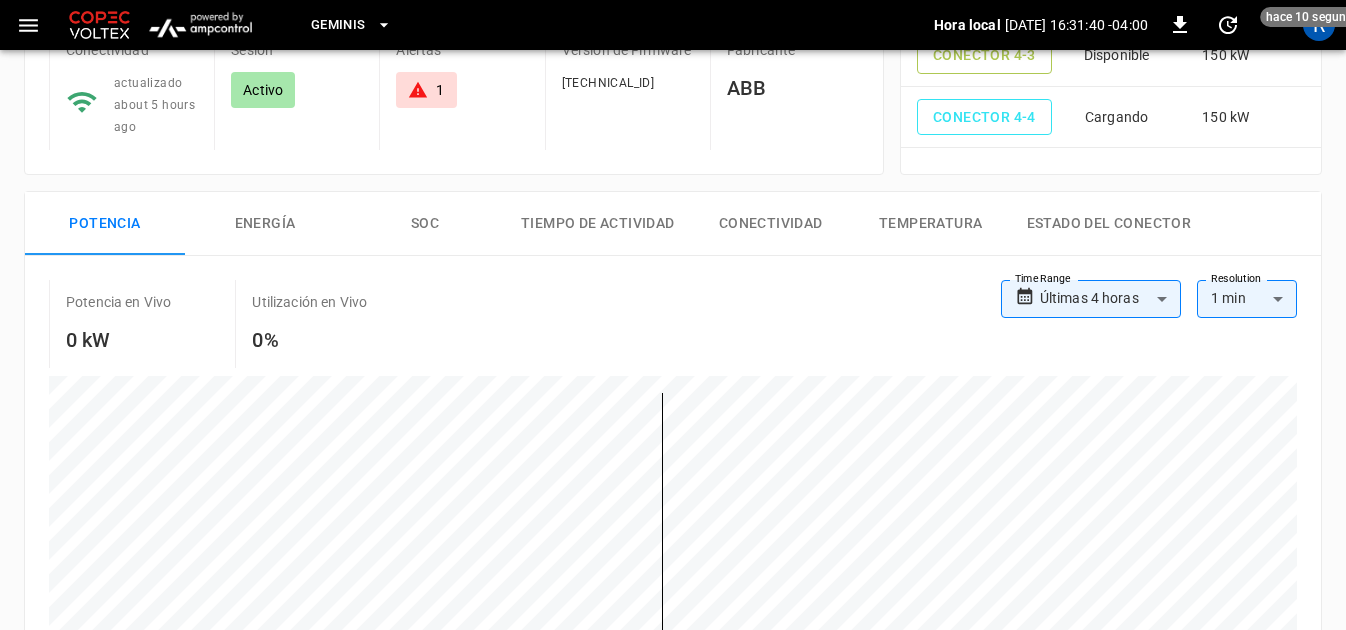 click on "**********" at bounding box center (673, 665) 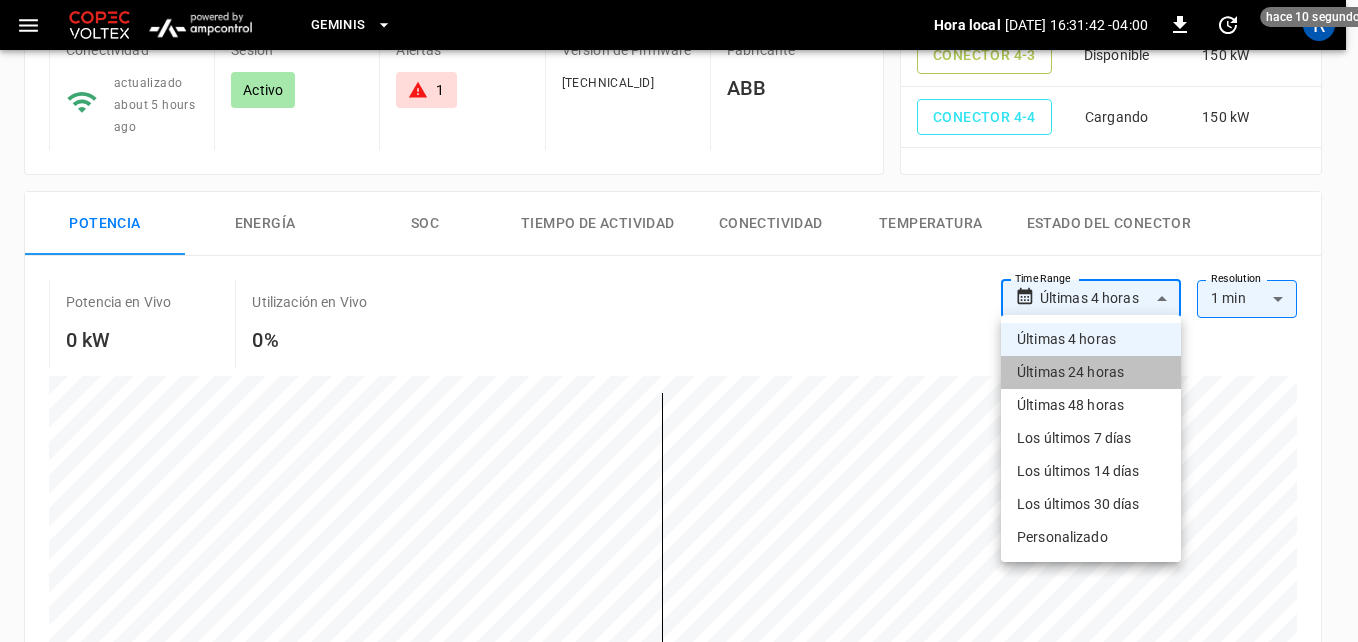 click on "Últimas 24 horas" at bounding box center [1091, 372] 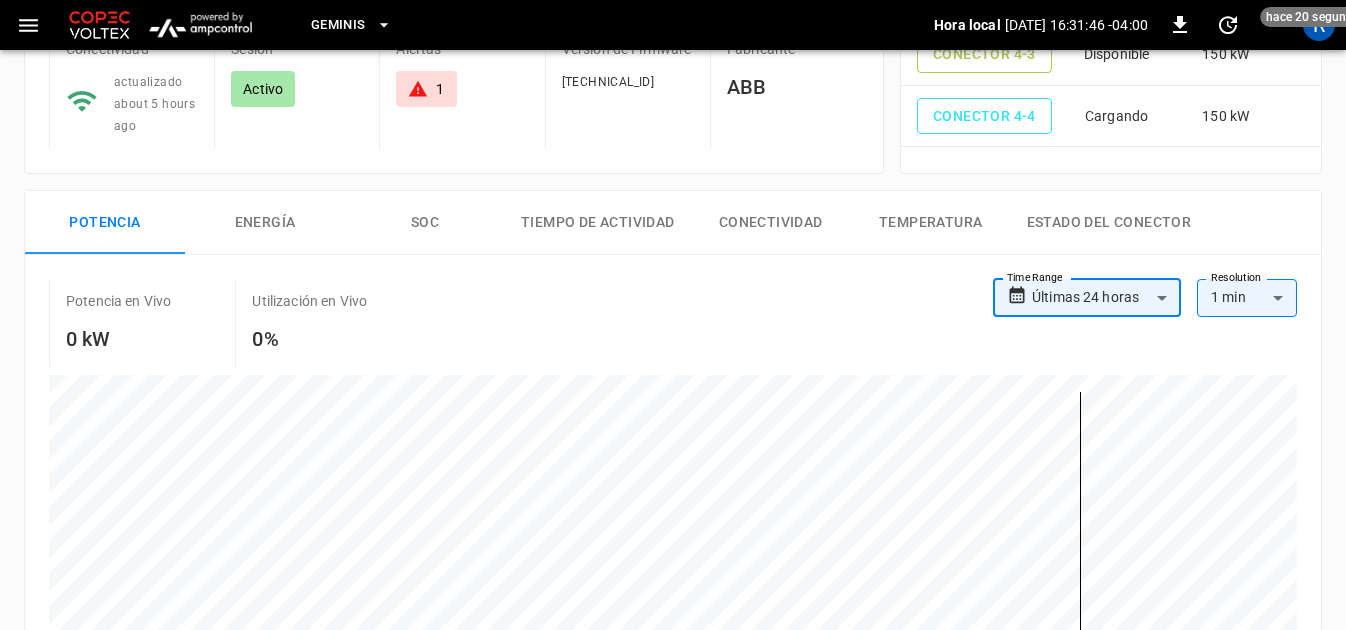 scroll, scrollTop: 200, scrollLeft: 0, axis: vertical 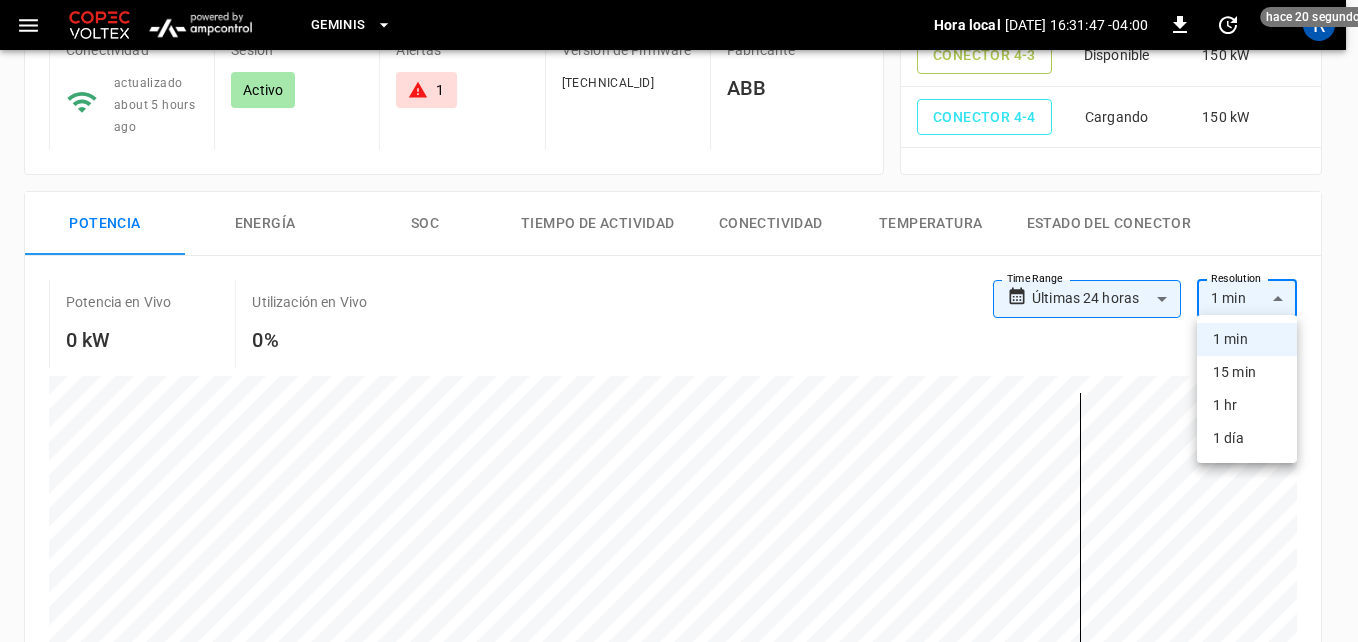 click on "**********" at bounding box center [679, 669] 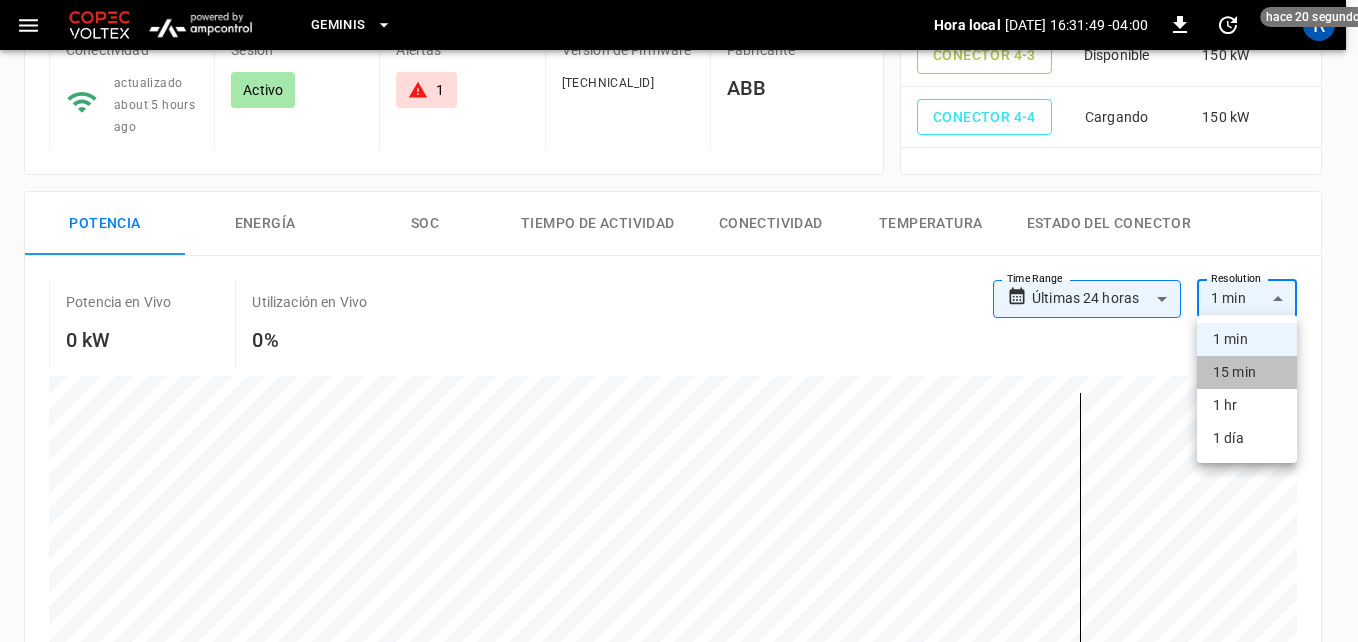 click on "15 min" at bounding box center [1247, 372] 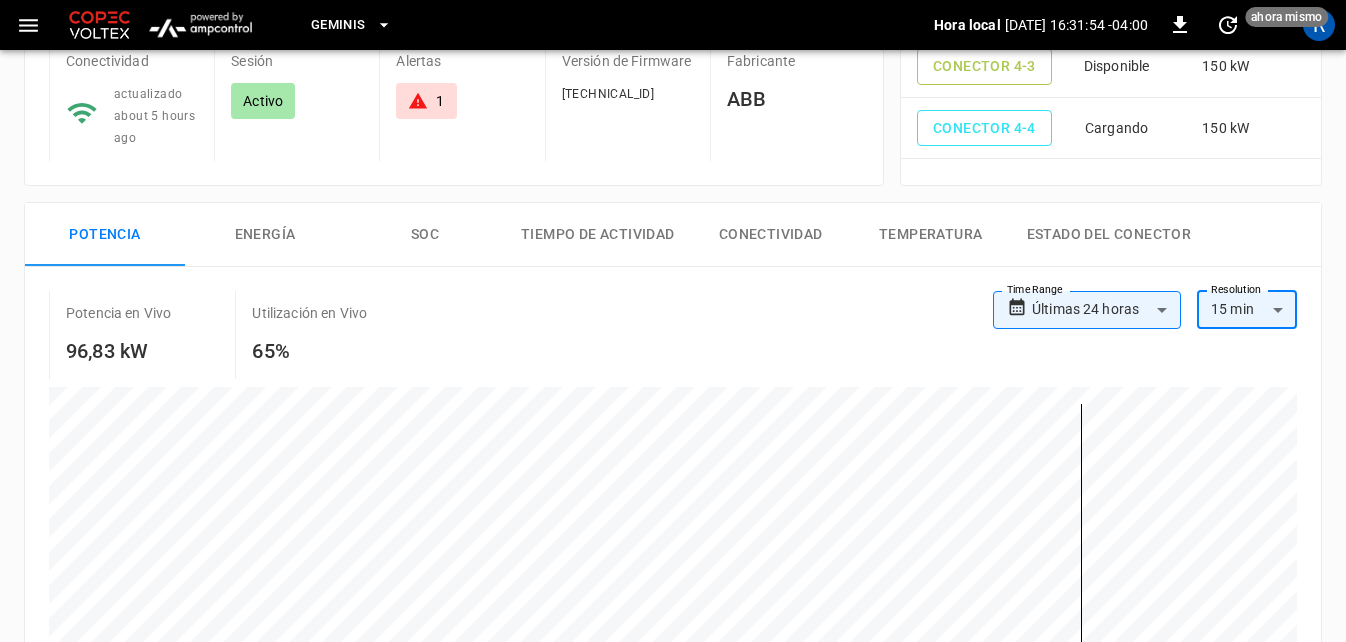 scroll, scrollTop: 0, scrollLeft: 0, axis: both 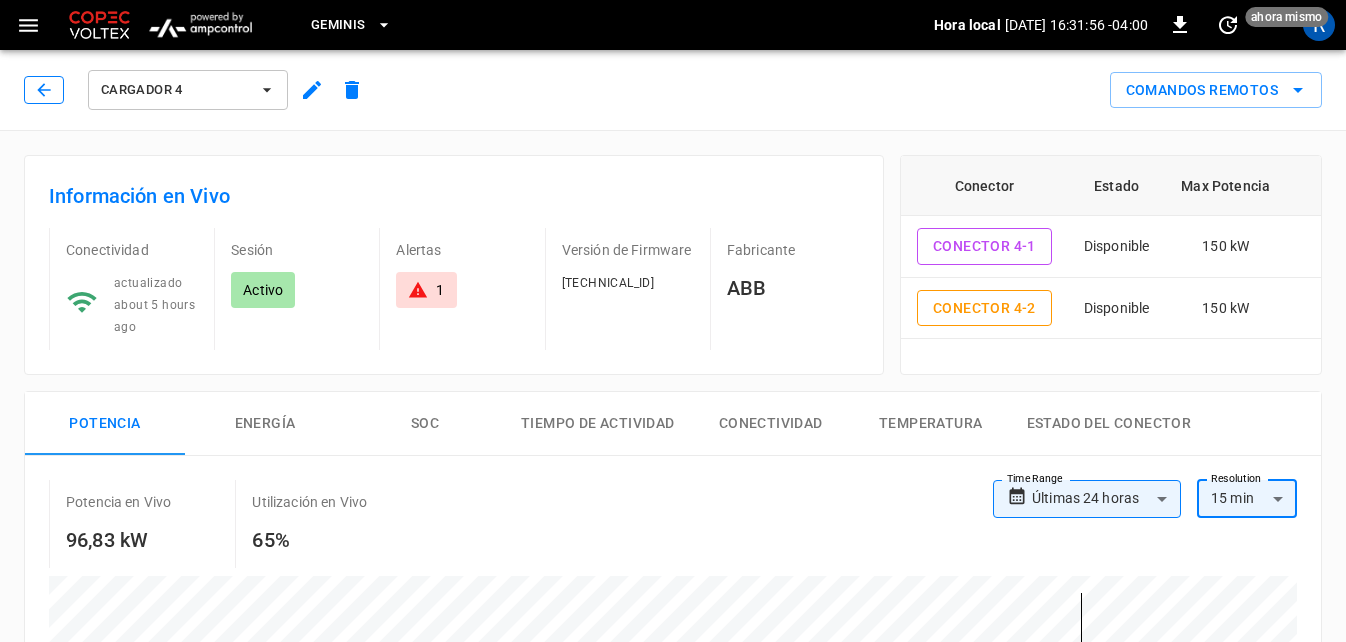 click 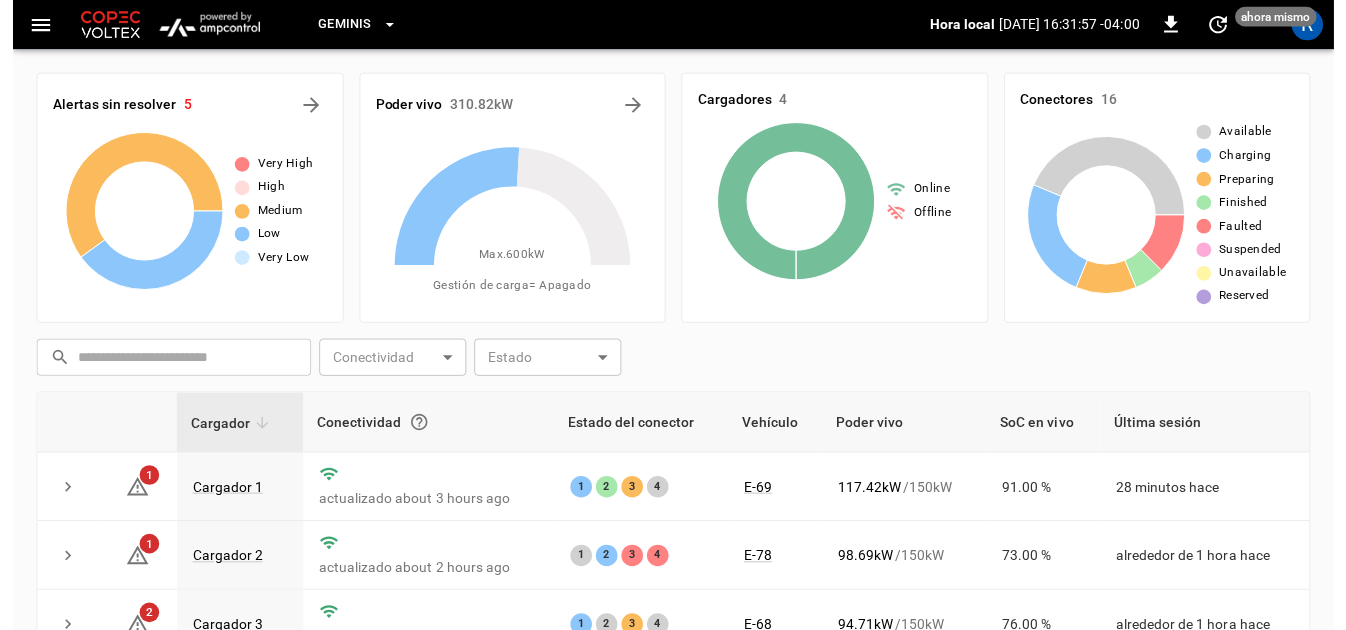 scroll, scrollTop: 200, scrollLeft: 0, axis: vertical 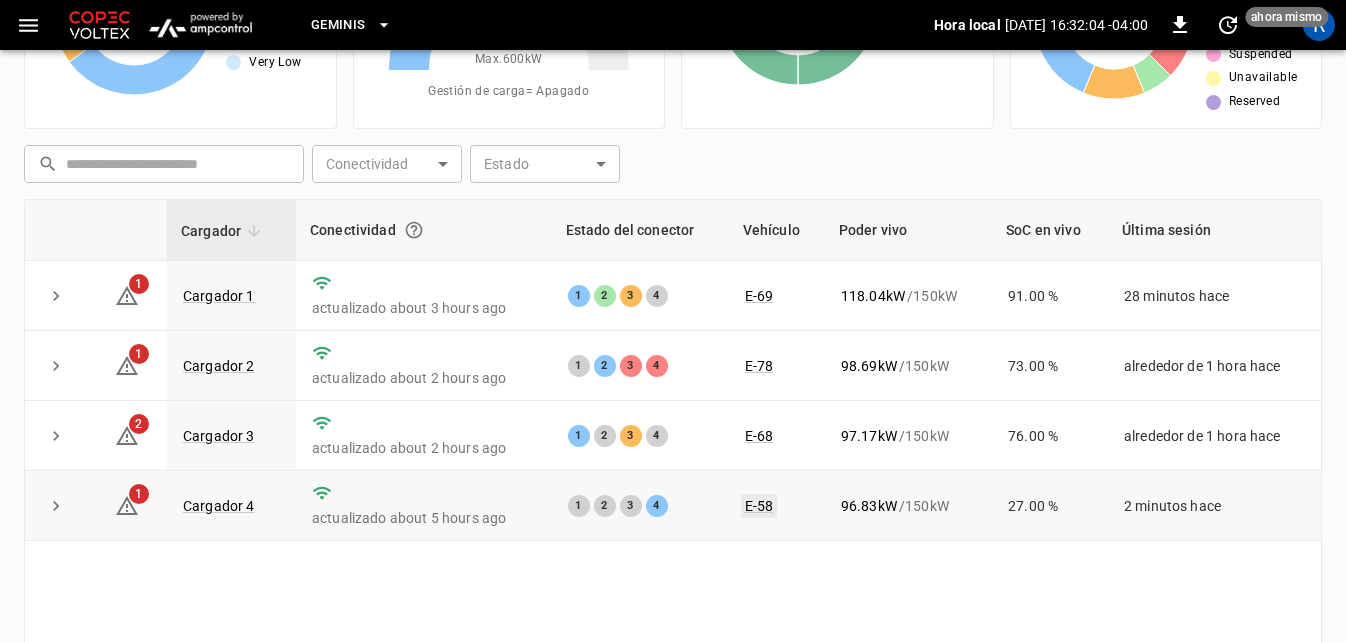 click on "E-58" at bounding box center [759, 506] 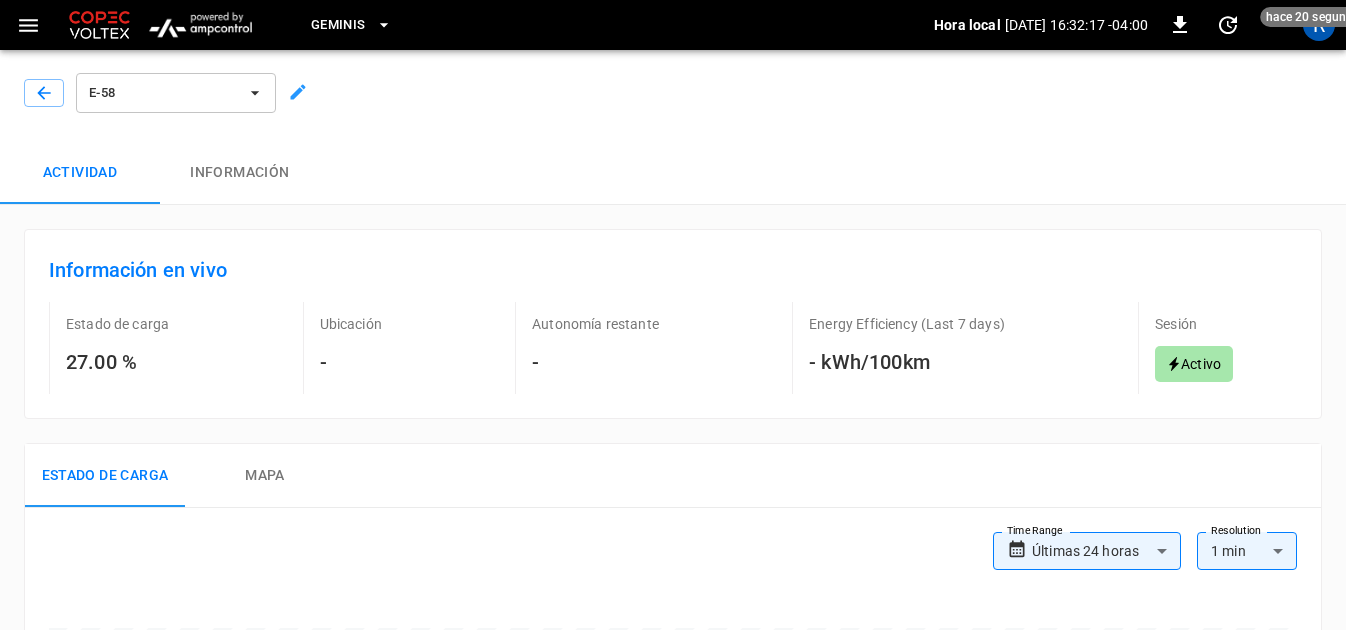 scroll, scrollTop: 0, scrollLeft: 0, axis: both 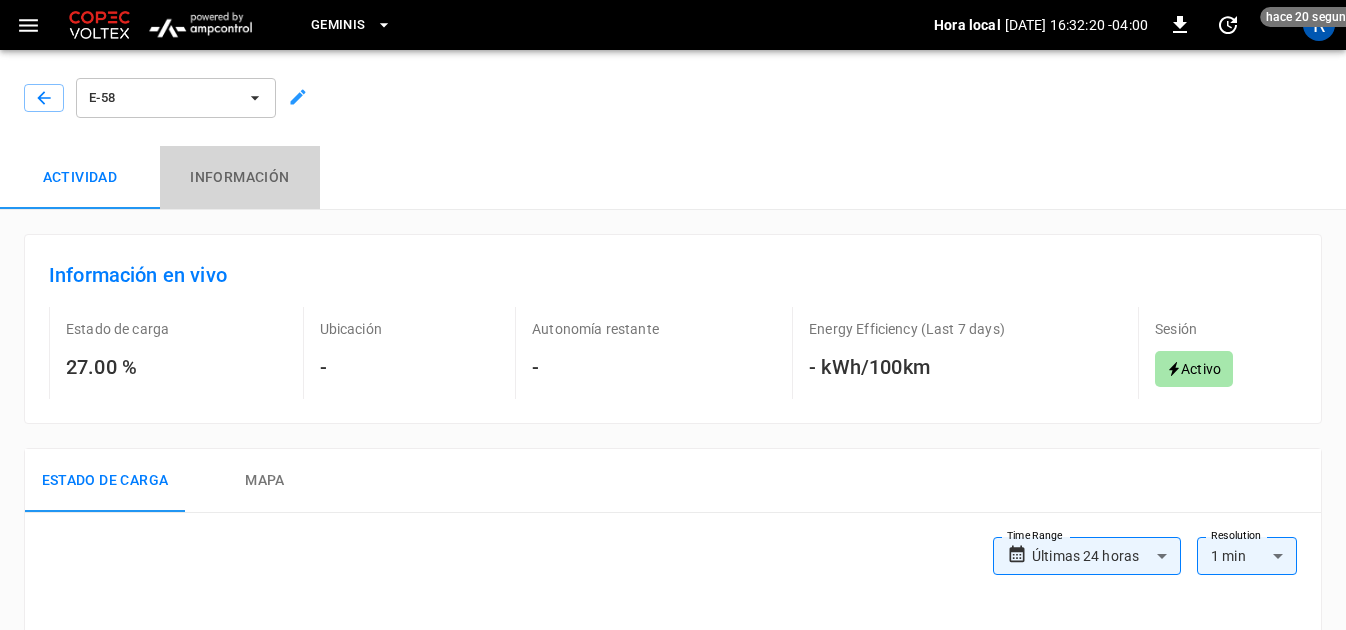 click on "Información" at bounding box center [240, 178] 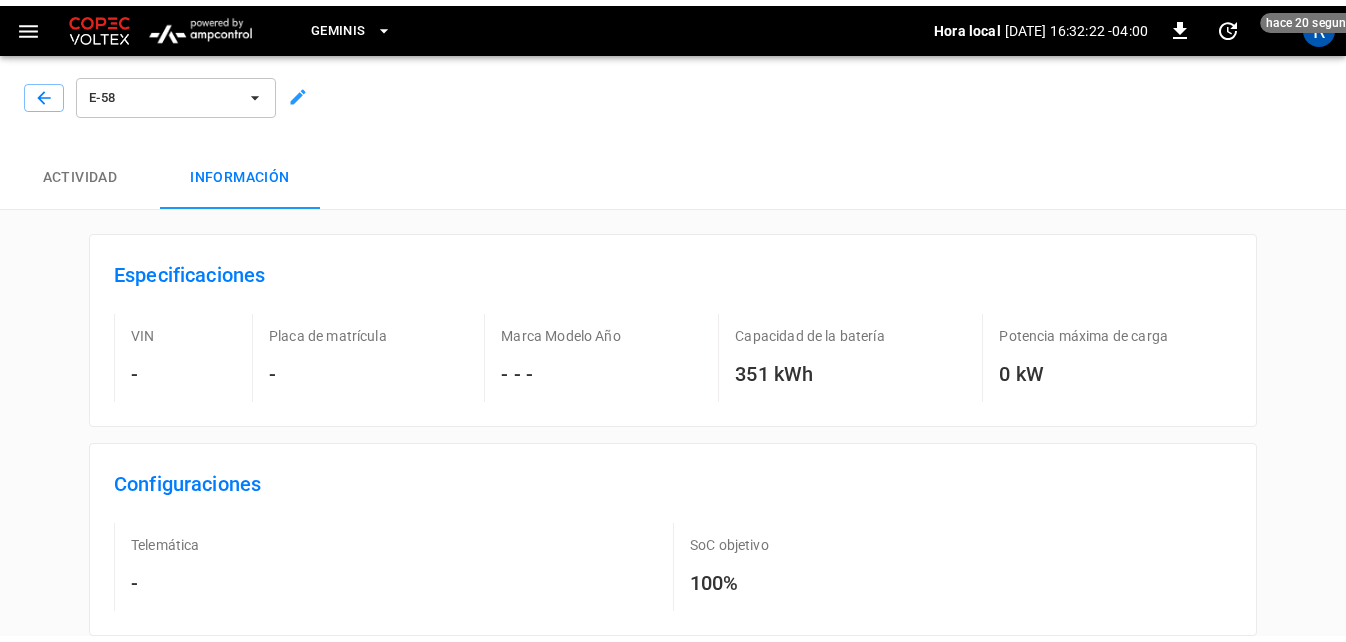 scroll, scrollTop: 0, scrollLeft: 0, axis: both 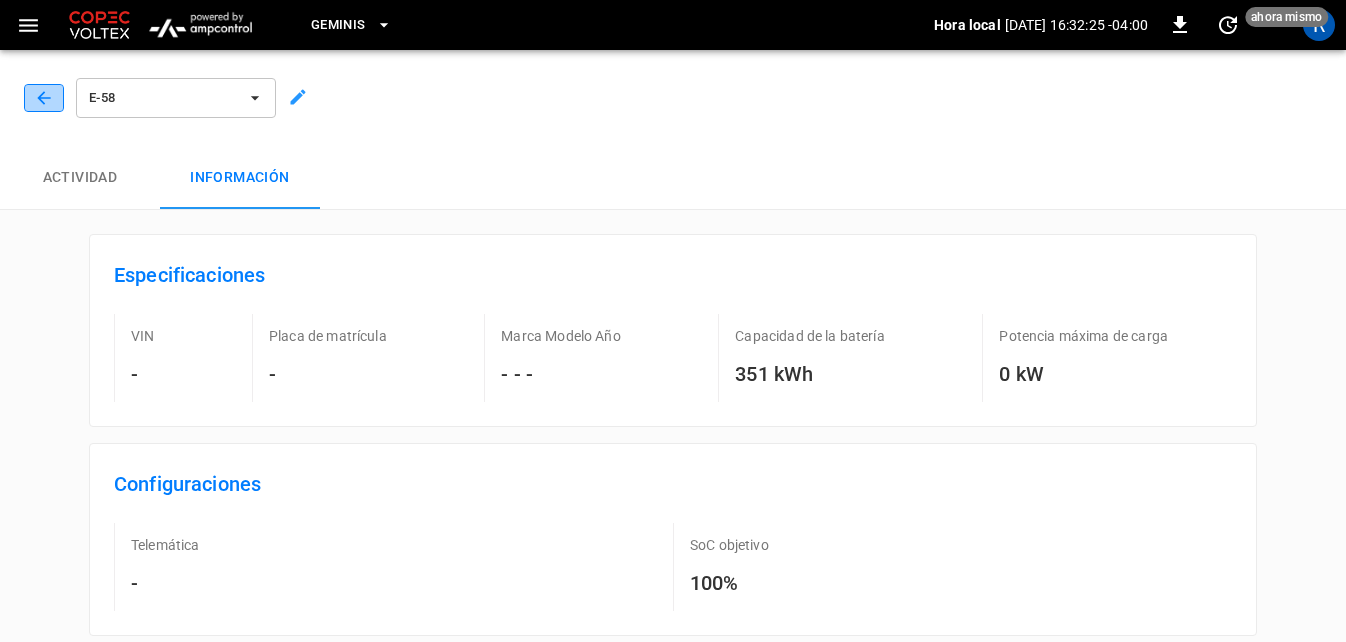 click 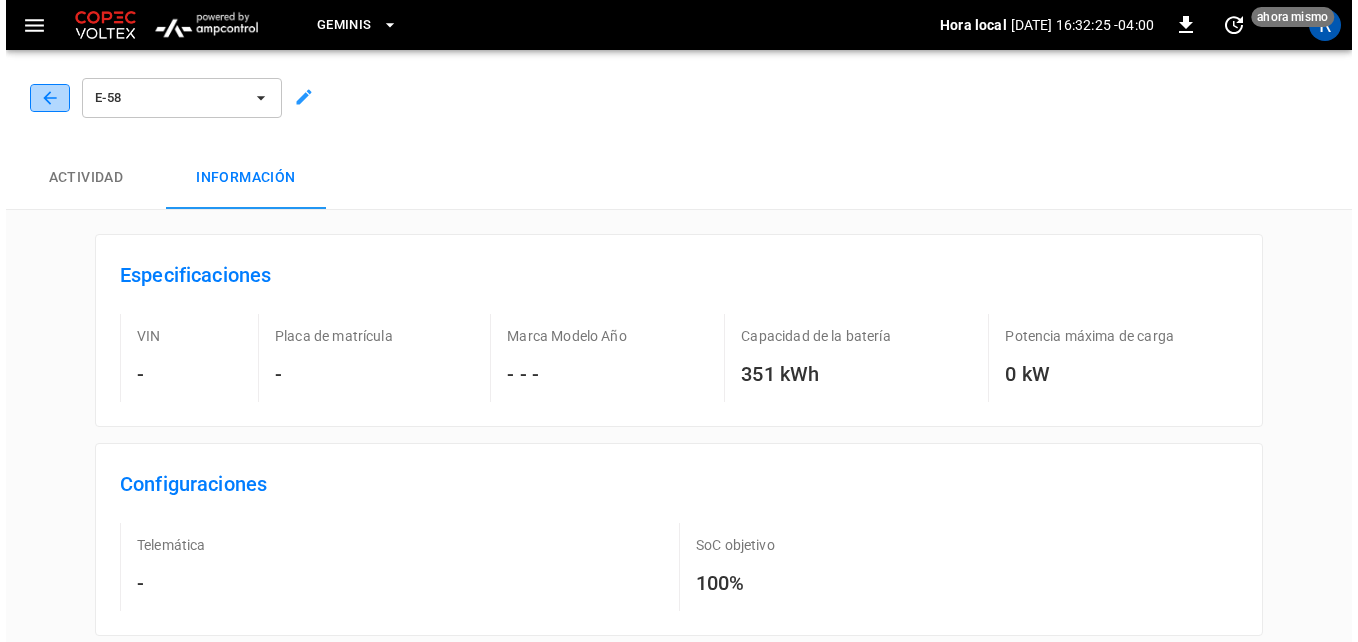 scroll, scrollTop: 200, scrollLeft: 0, axis: vertical 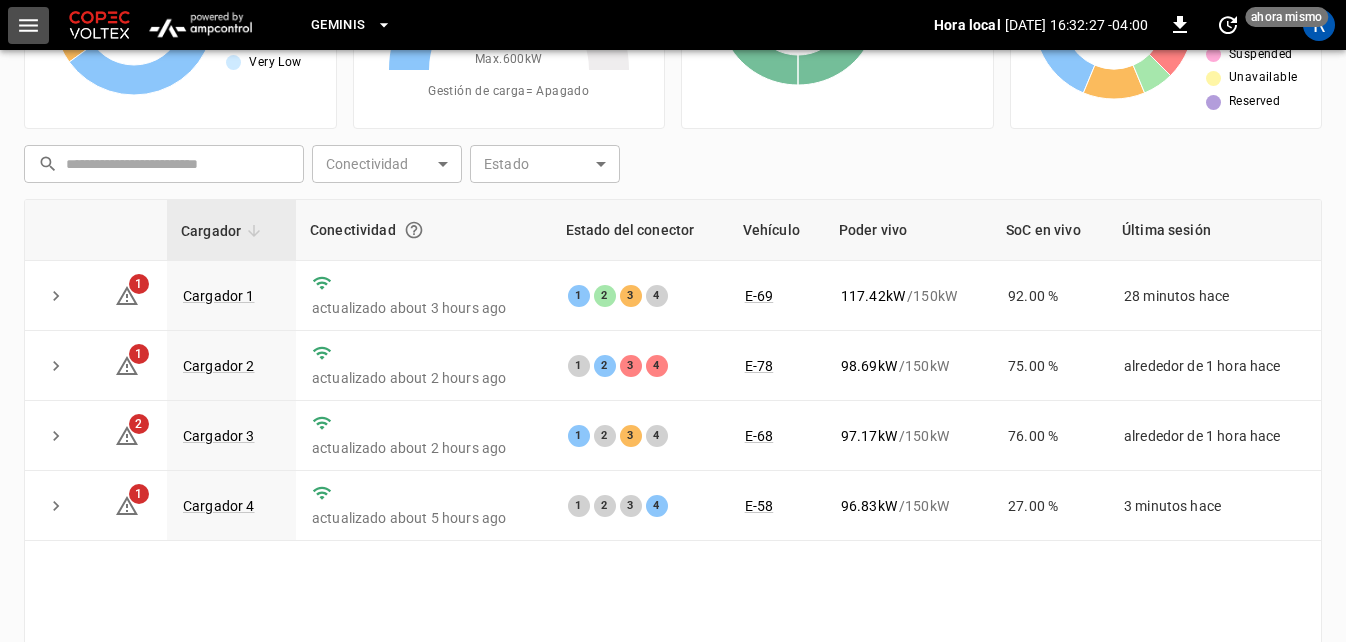 click 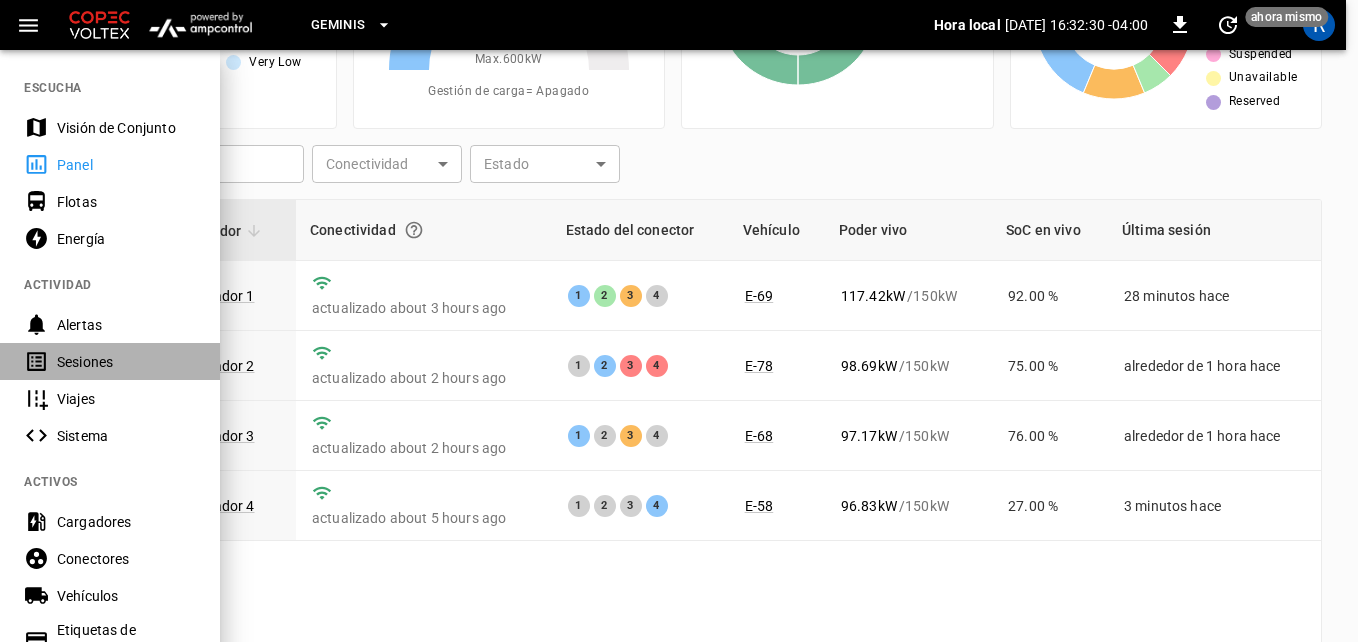click on "Sesiones" at bounding box center (126, 362) 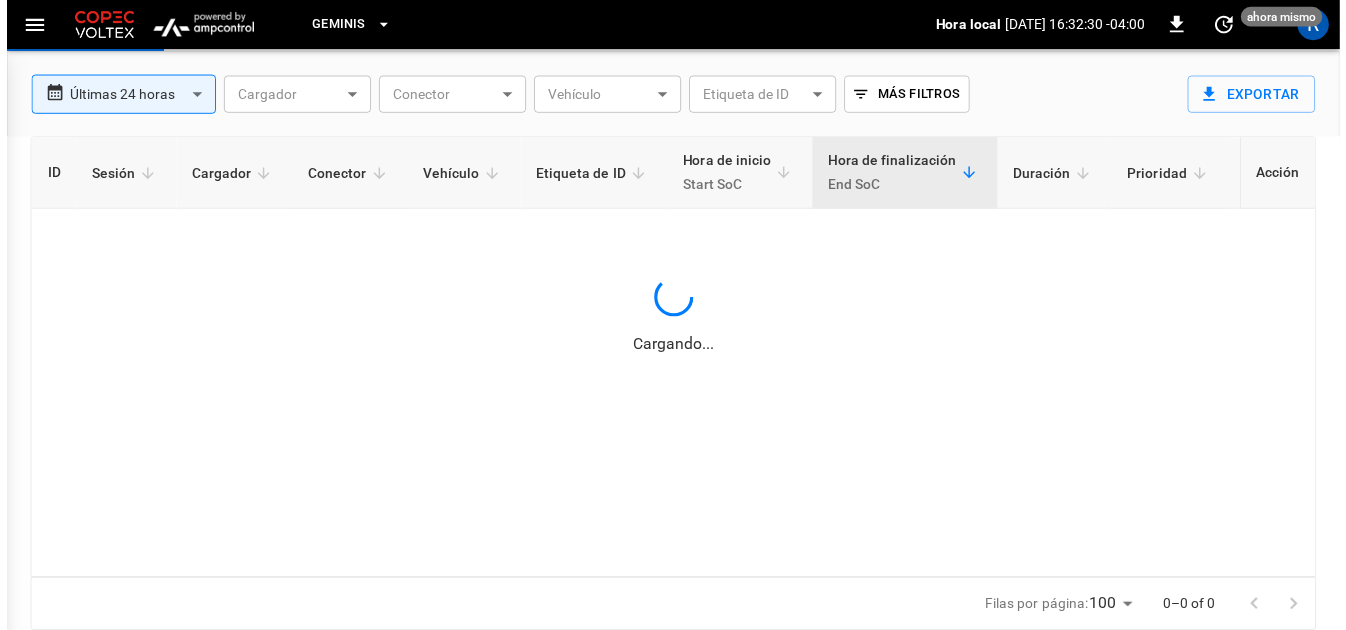 scroll, scrollTop: 109, scrollLeft: 0, axis: vertical 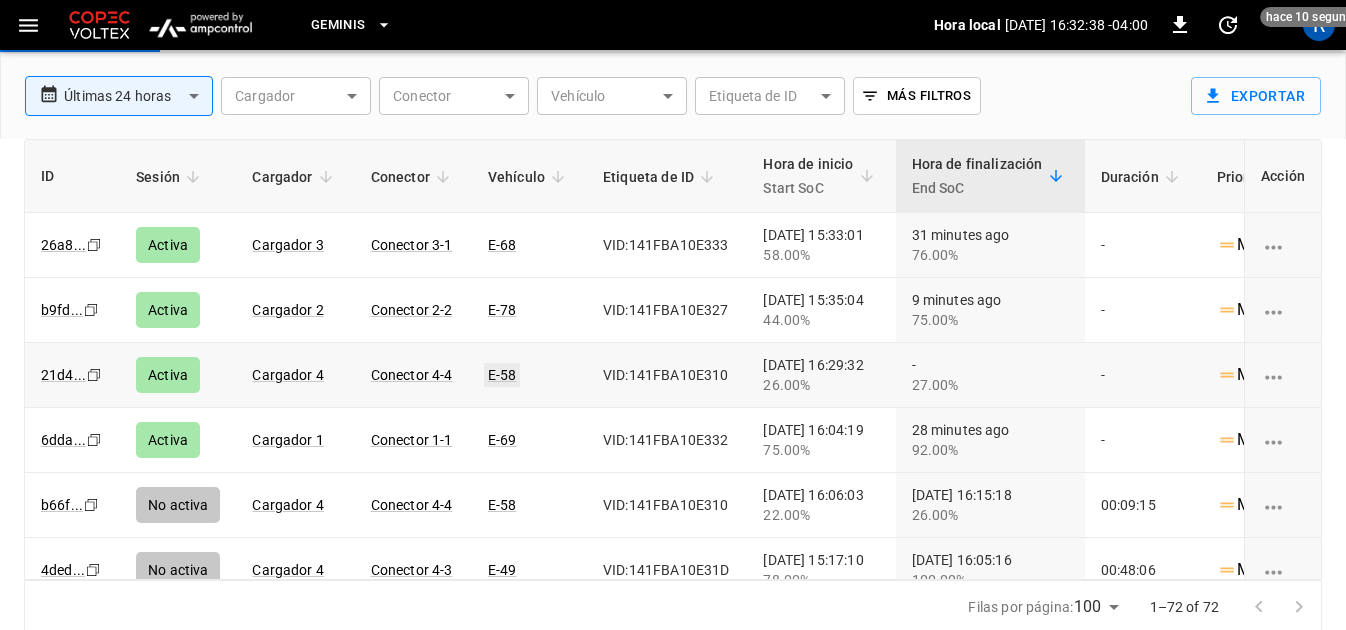 click on "E-58" at bounding box center (502, 375) 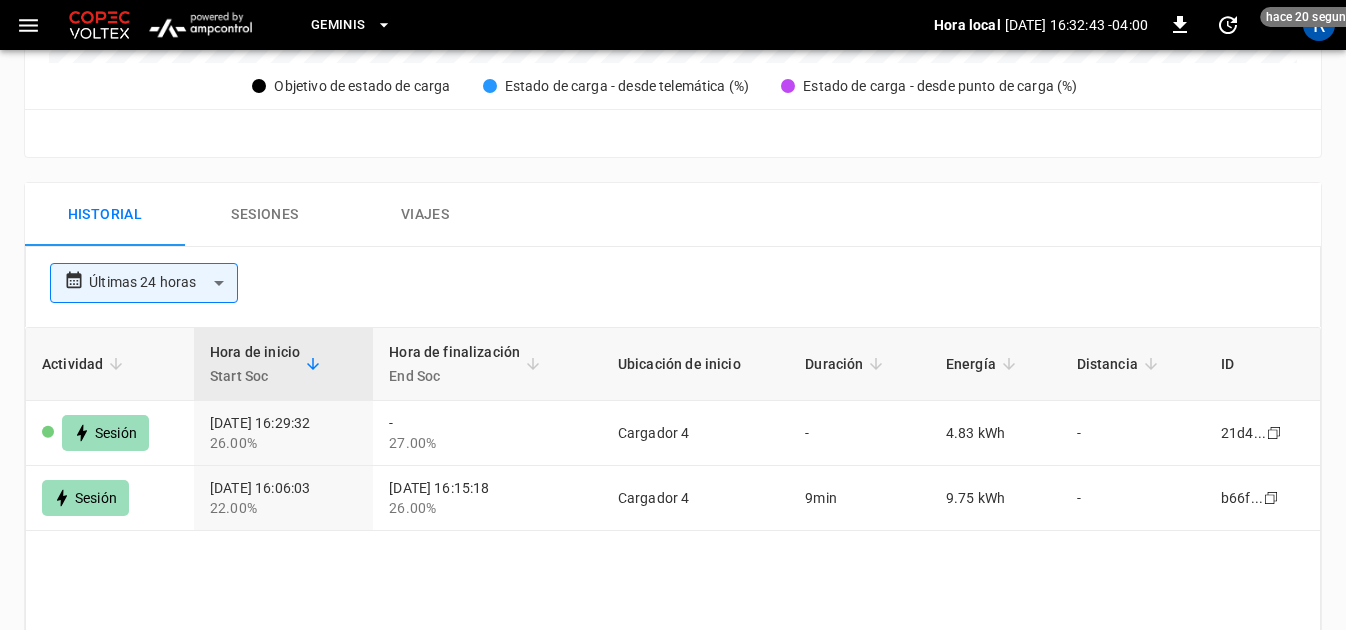 scroll, scrollTop: 909, scrollLeft: 0, axis: vertical 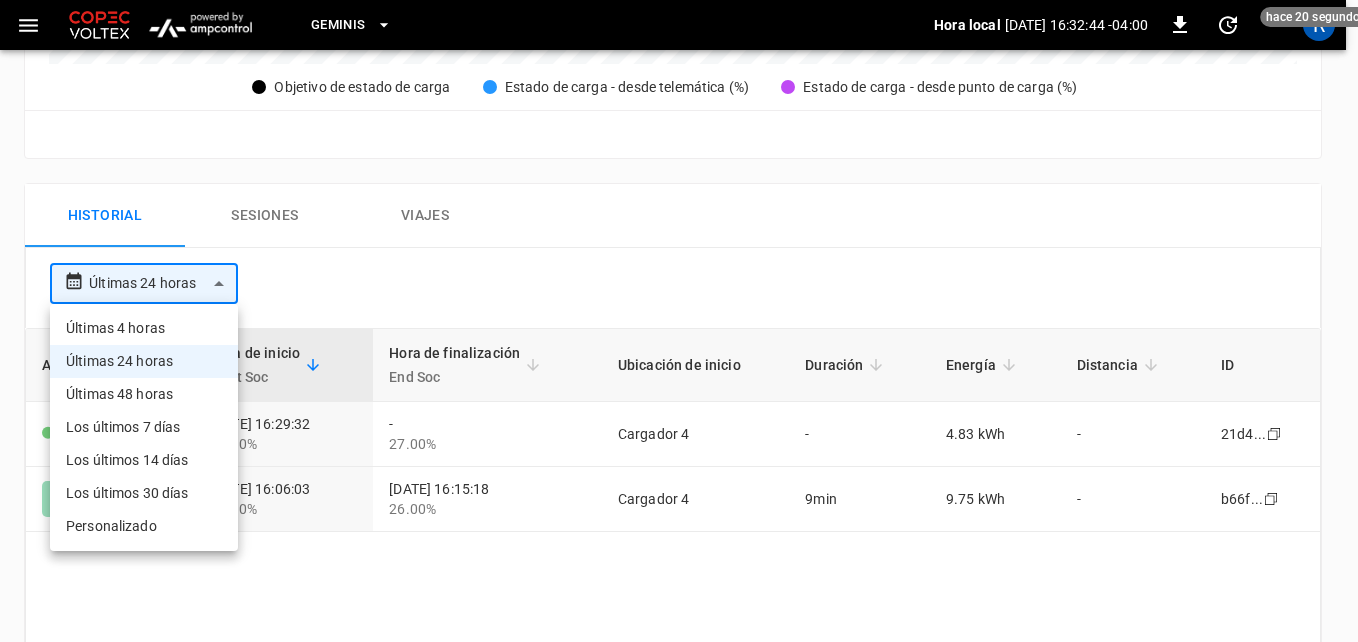 click on "**********" at bounding box center [679, -27] 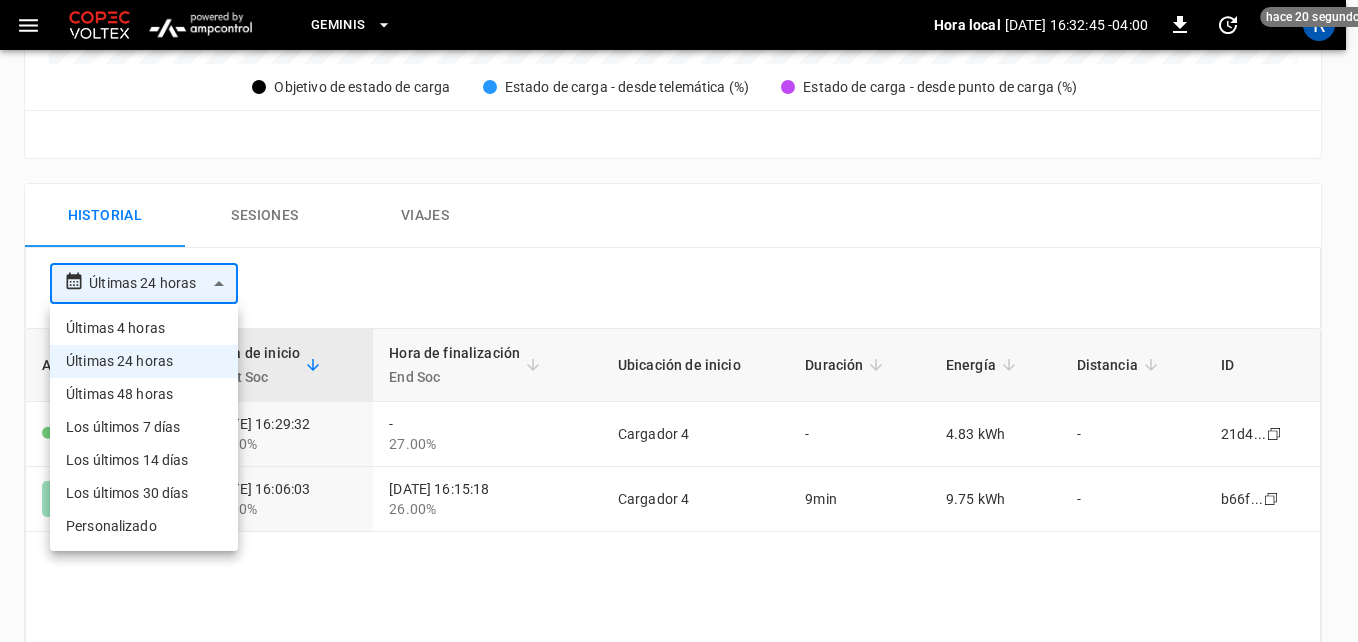 click on "Últimas 48 horas" at bounding box center [144, 394] 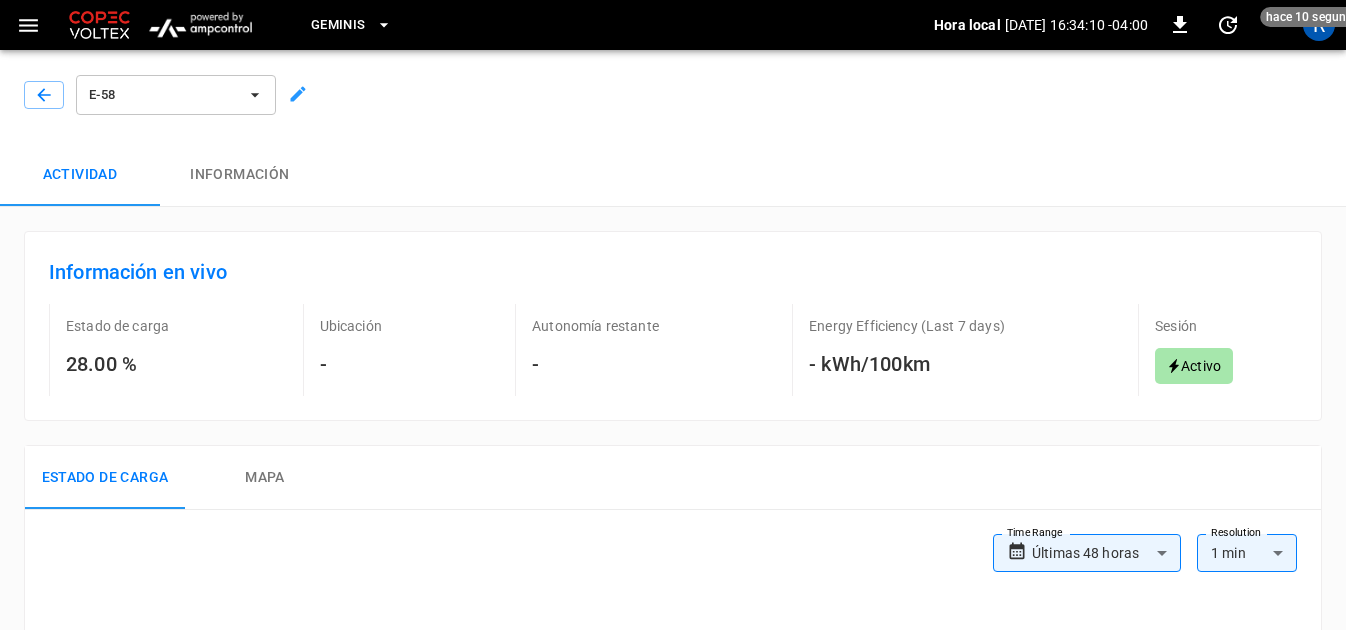 scroll, scrollTop: 0, scrollLeft: 0, axis: both 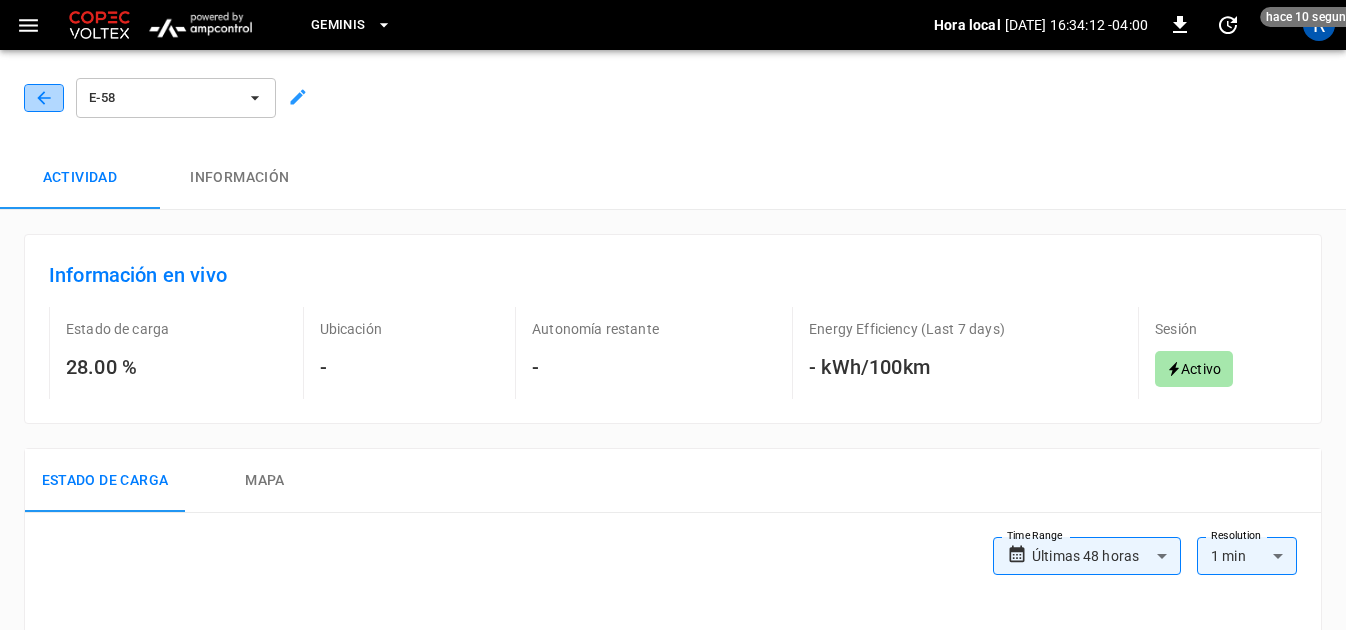 click 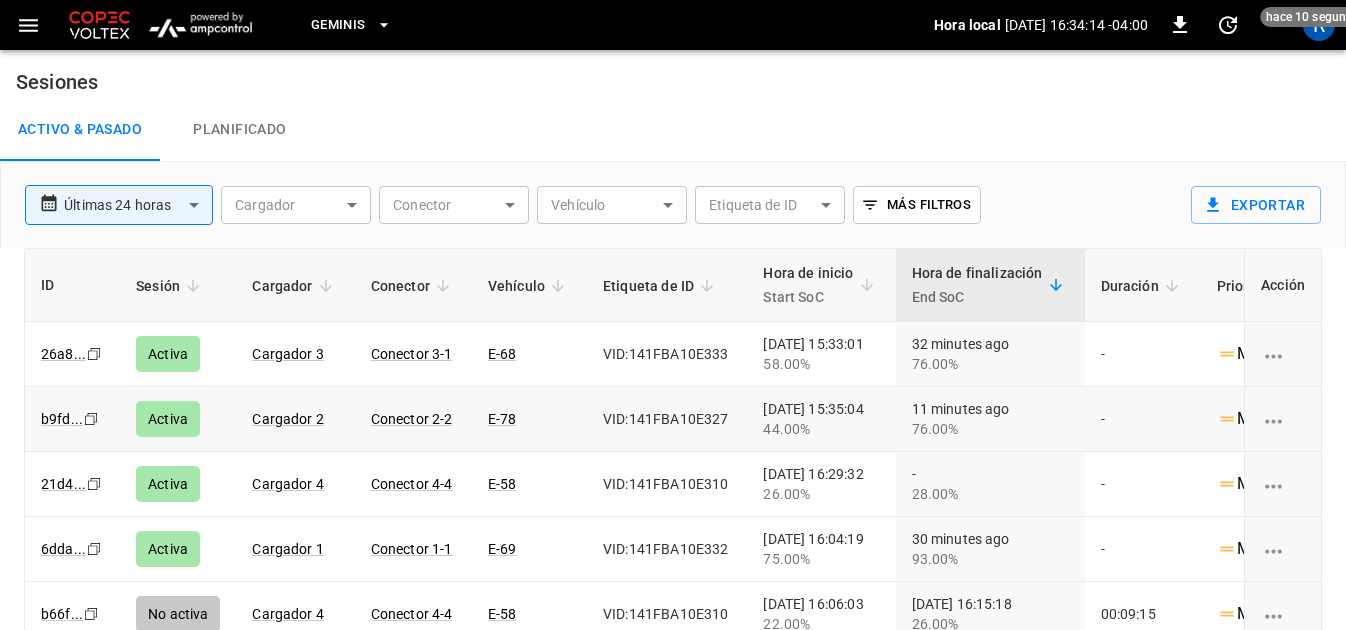 scroll, scrollTop: 109, scrollLeft: 0, axis: vertical 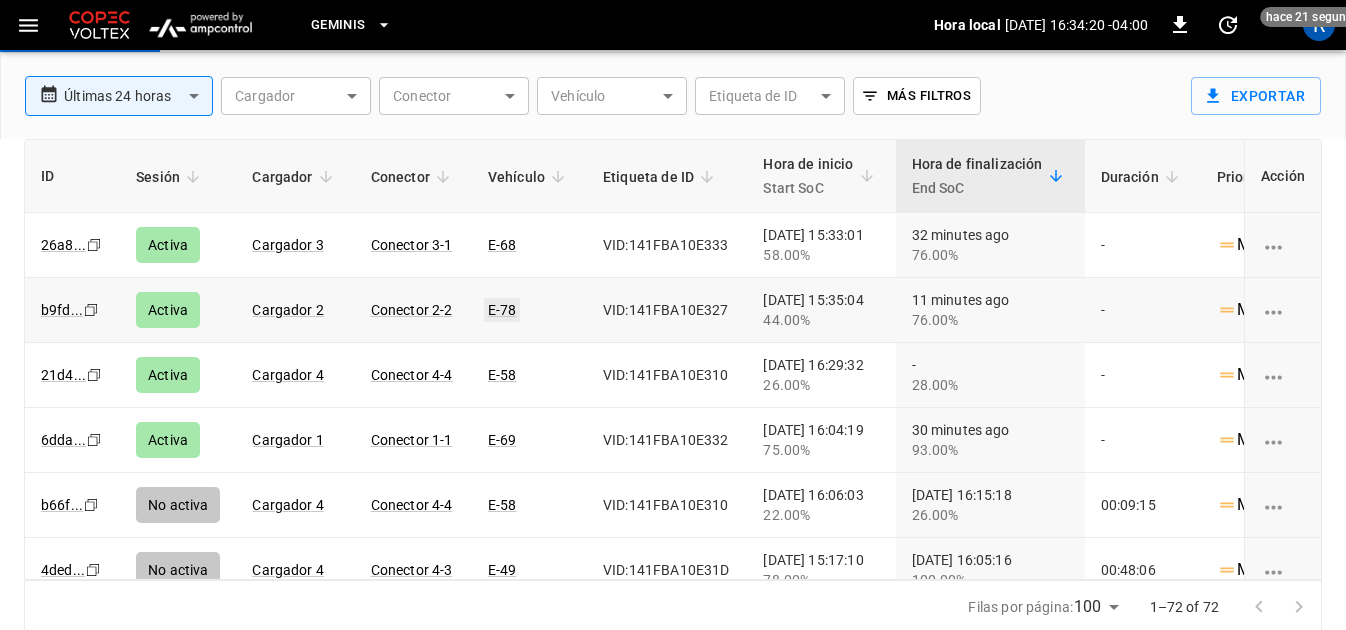 click on "E-78" at bounding box center [502, 310] 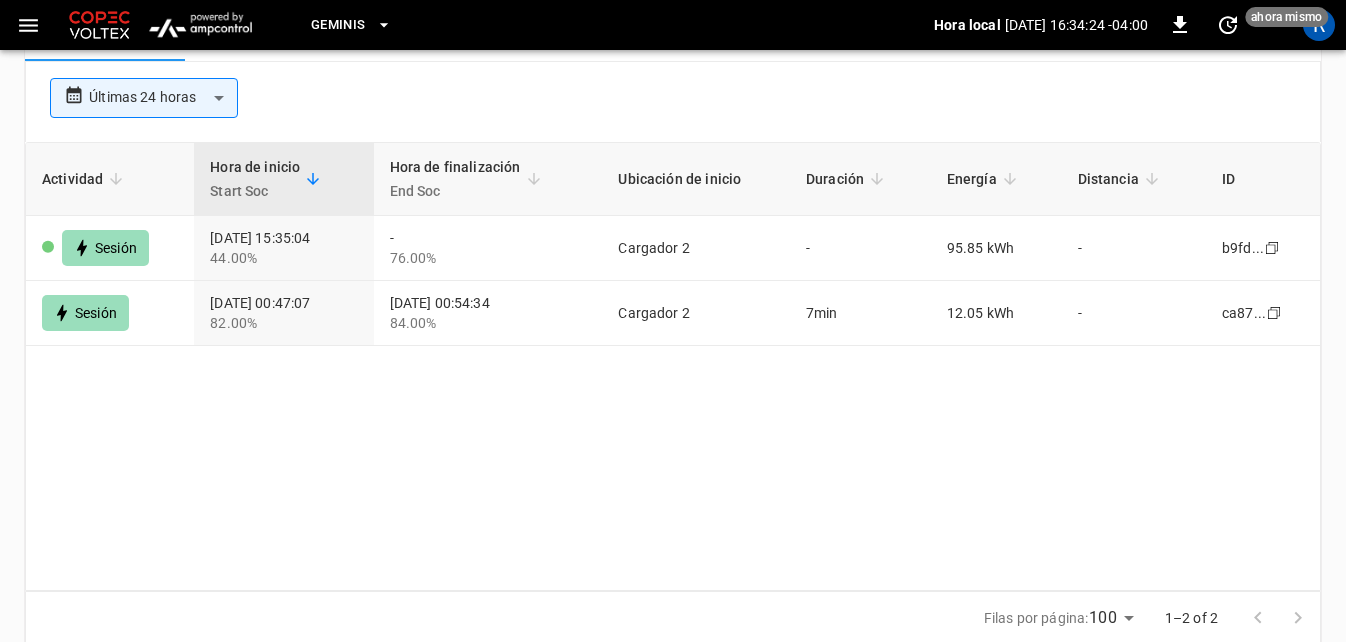 scroll, scrollTop: 1109, scrollLeft: 0, axis: vertical 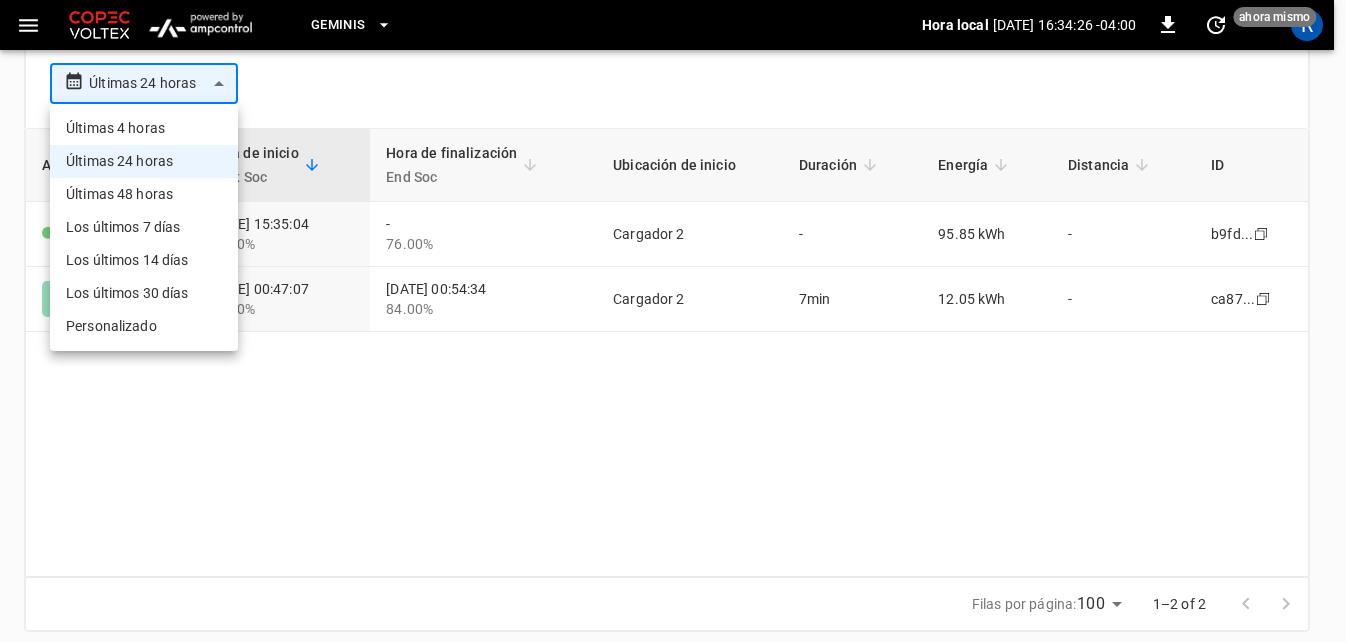 click on "**********" at bounding box center [673, -227] 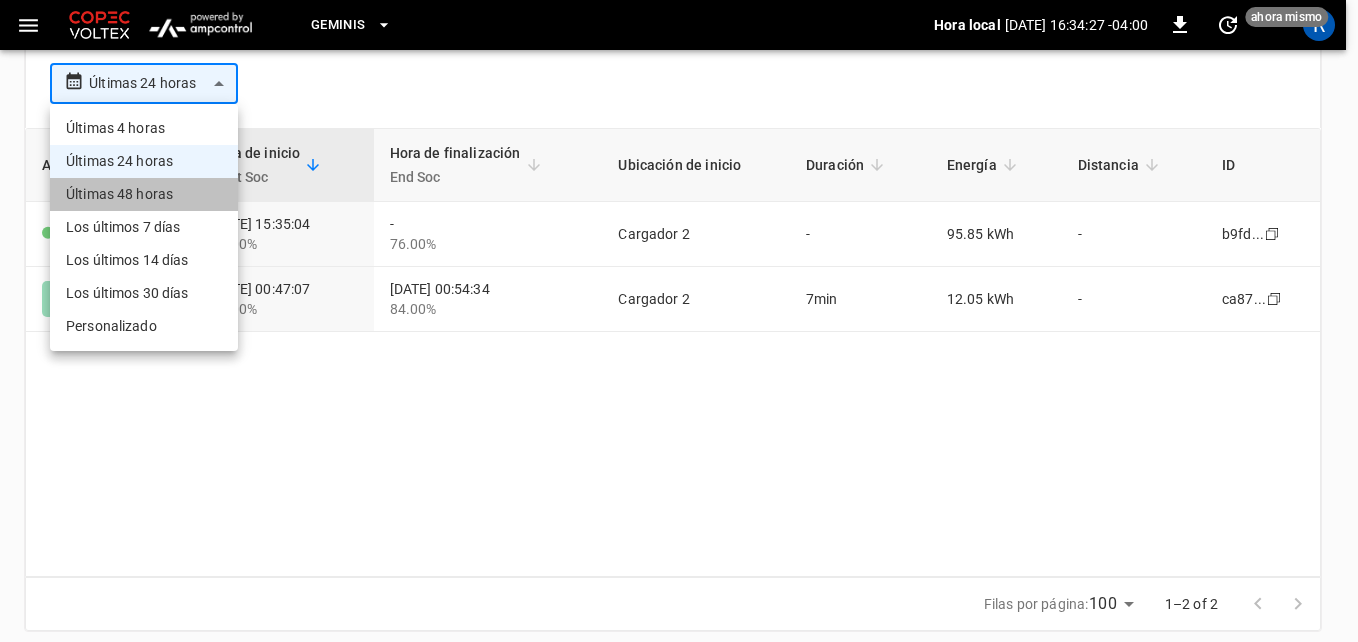 click on "Últimas 48 horas" at bounding box center [144, 194] 